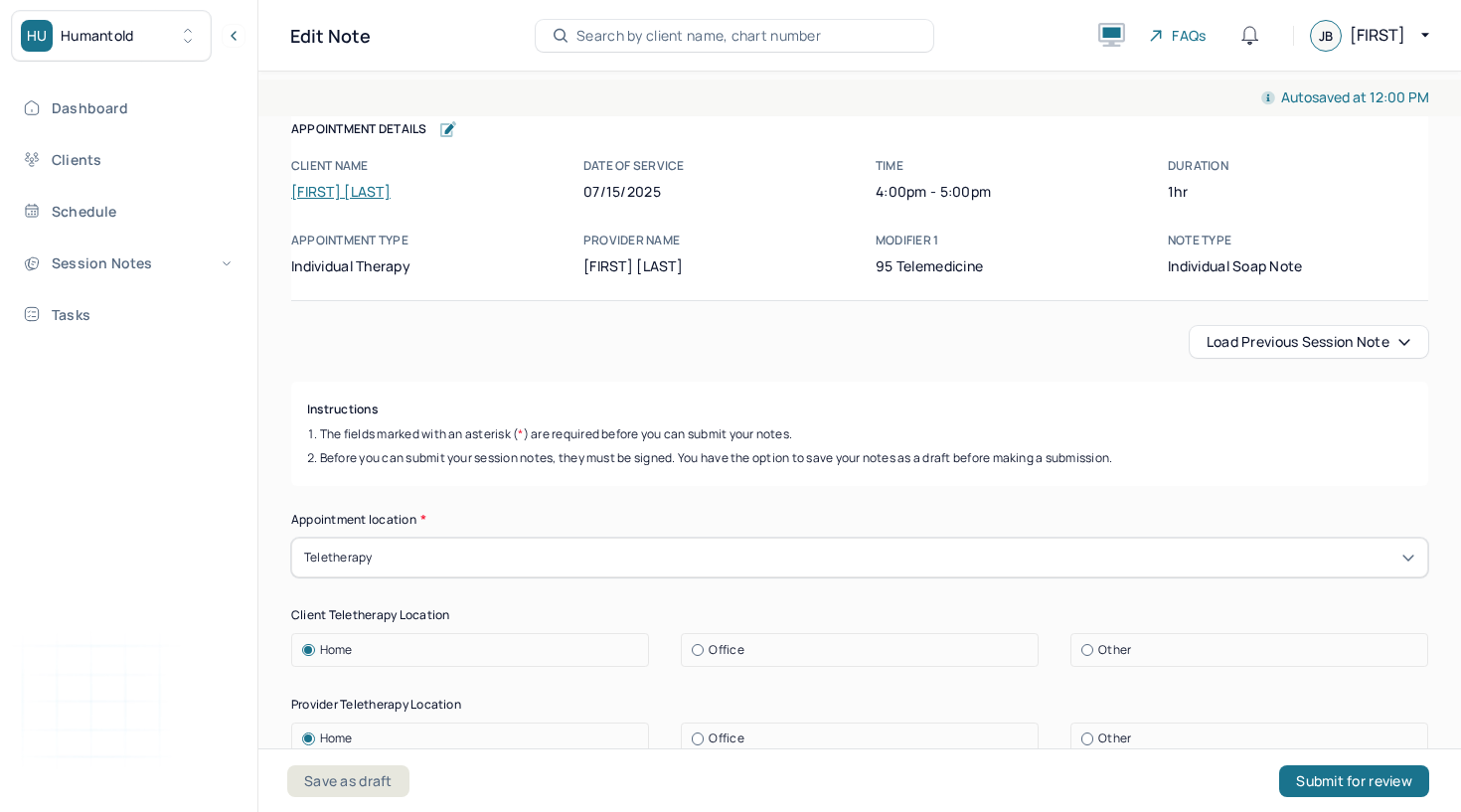 scroll, scrollTop: 0, scrollLeft: 0, axis: both 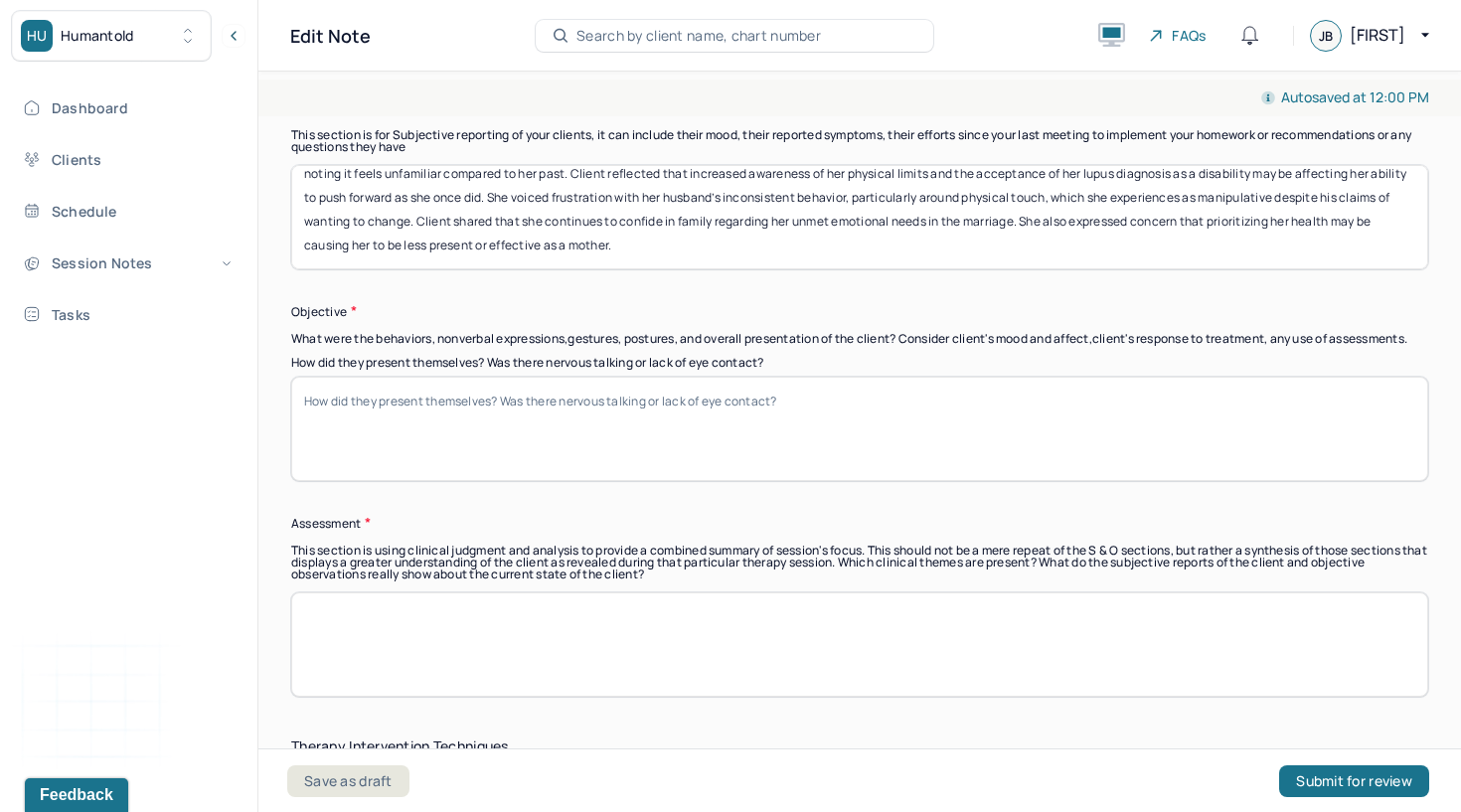 type on "Client reported ongoing physical fatigue and difficulty adjusting to her return to work, which now involves a 2–3 hour one-way commute. She expressed surprise at her current level of exhaustion, noting it feels unfamiliar compared to her past. Client reflected that increased awareness of her physical limits and the acceptance of her lupus diagnosis as a disability may be affecting her ability to push forward as she once did. She voiced frustration with her husband’s inconsistent behavior, particularly around physical touch, which she experiences as manipulative despite his claims of wanting to change. Client shared that she continues to confide in family regarding her unmet emotional needs in the marriage. She also expressed concern that prioritizing her health may be causing her to be less present or effective as a mother." 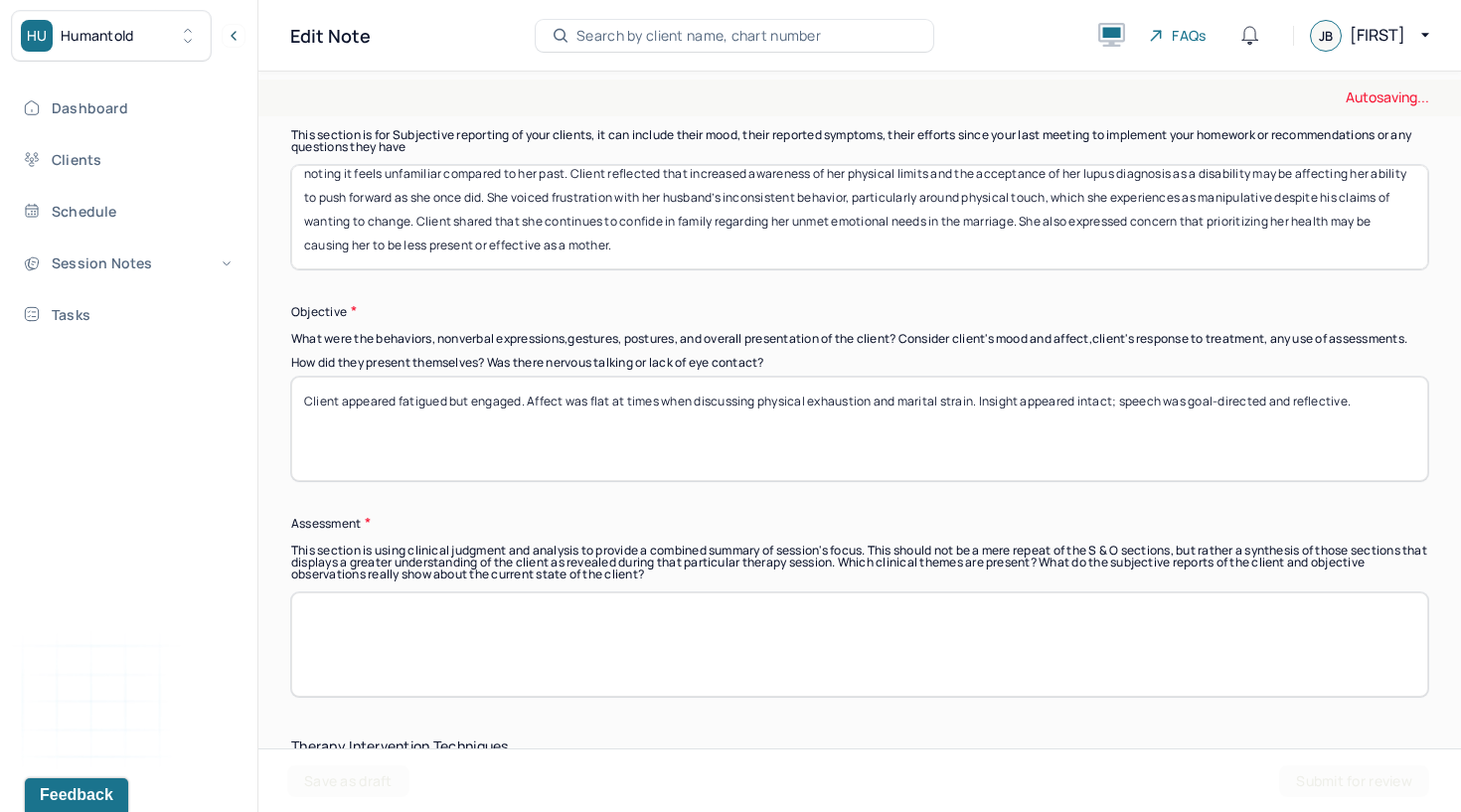 type on "Client appeared fatigued but engaged. Affect was flat at times when discussing physical exhaustion and marital strain. Insight appeared intact; speech was goal-directed and reflective." 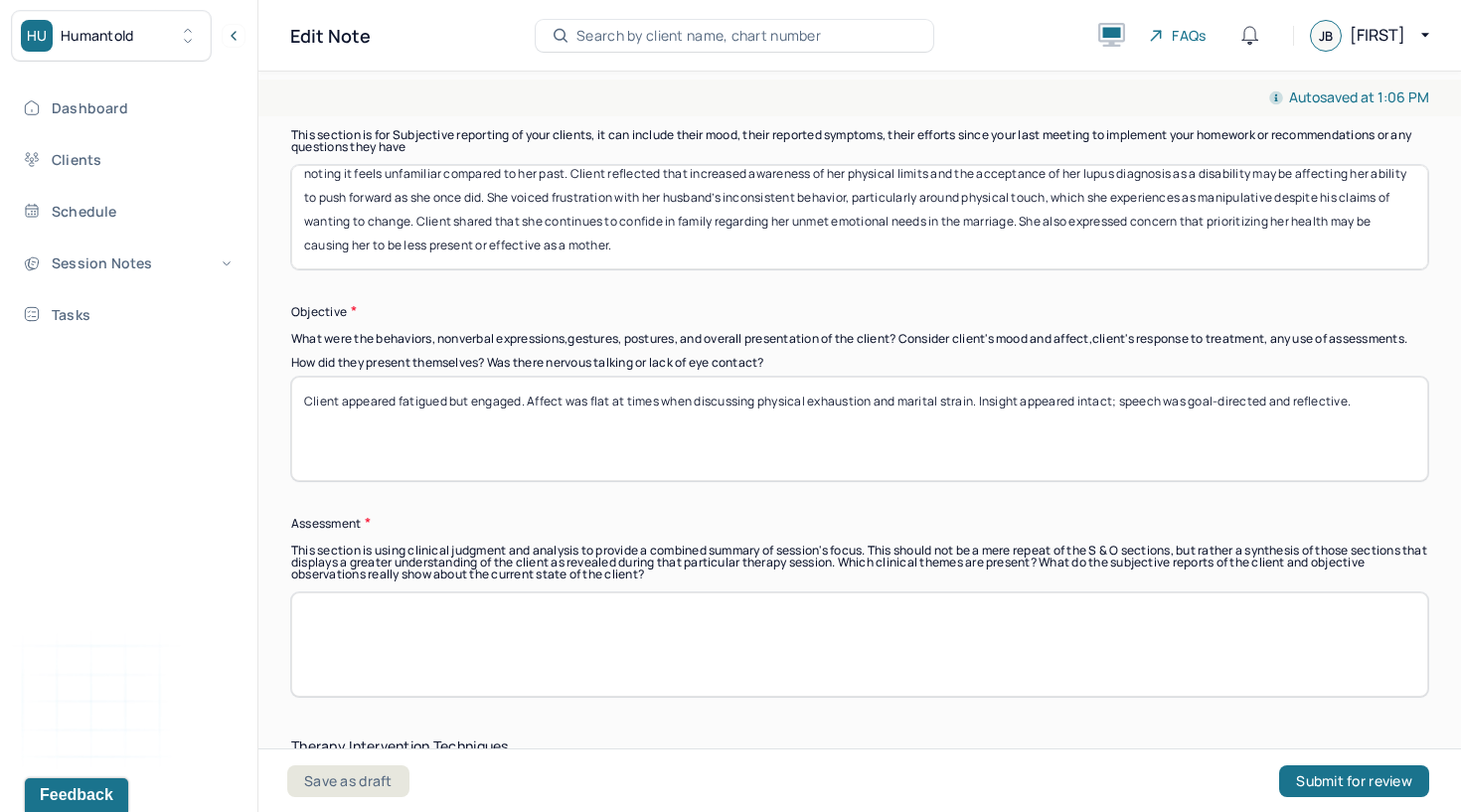 paste on "Client is experiencing increased physical limitations related to lupus and emotional strain stemming from marital dissatisfaction and lack of perceived support. Her developing self-awareness and acknowledgment of disability status appear to be impacting both her self-expectations and identity as a parent and partner. Continued ambivalence around her marriage is present. Client is processing possible next steps, including legal consultation." 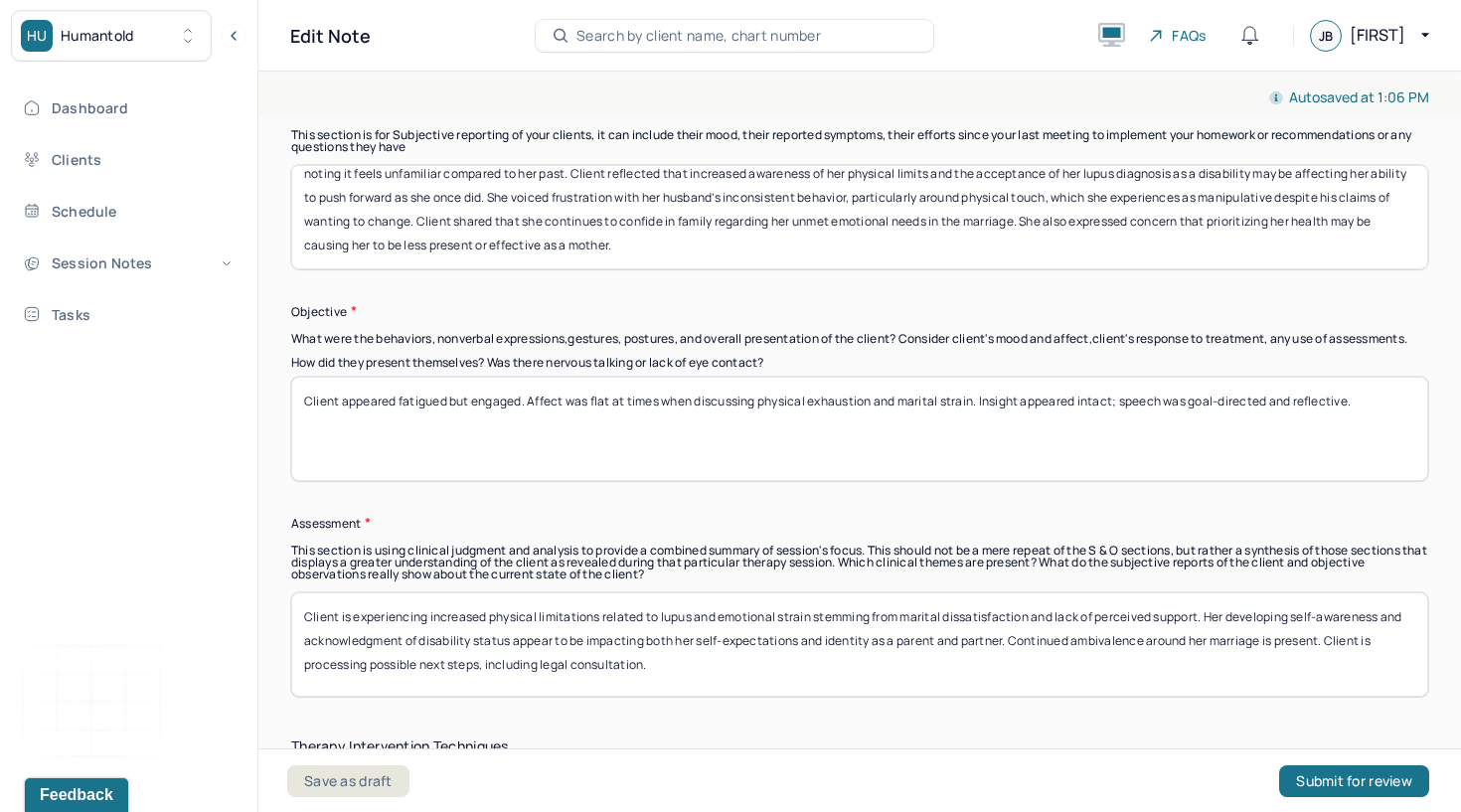 scroll, scrollTop: 1, scrollLeft: 0, axis: vertical 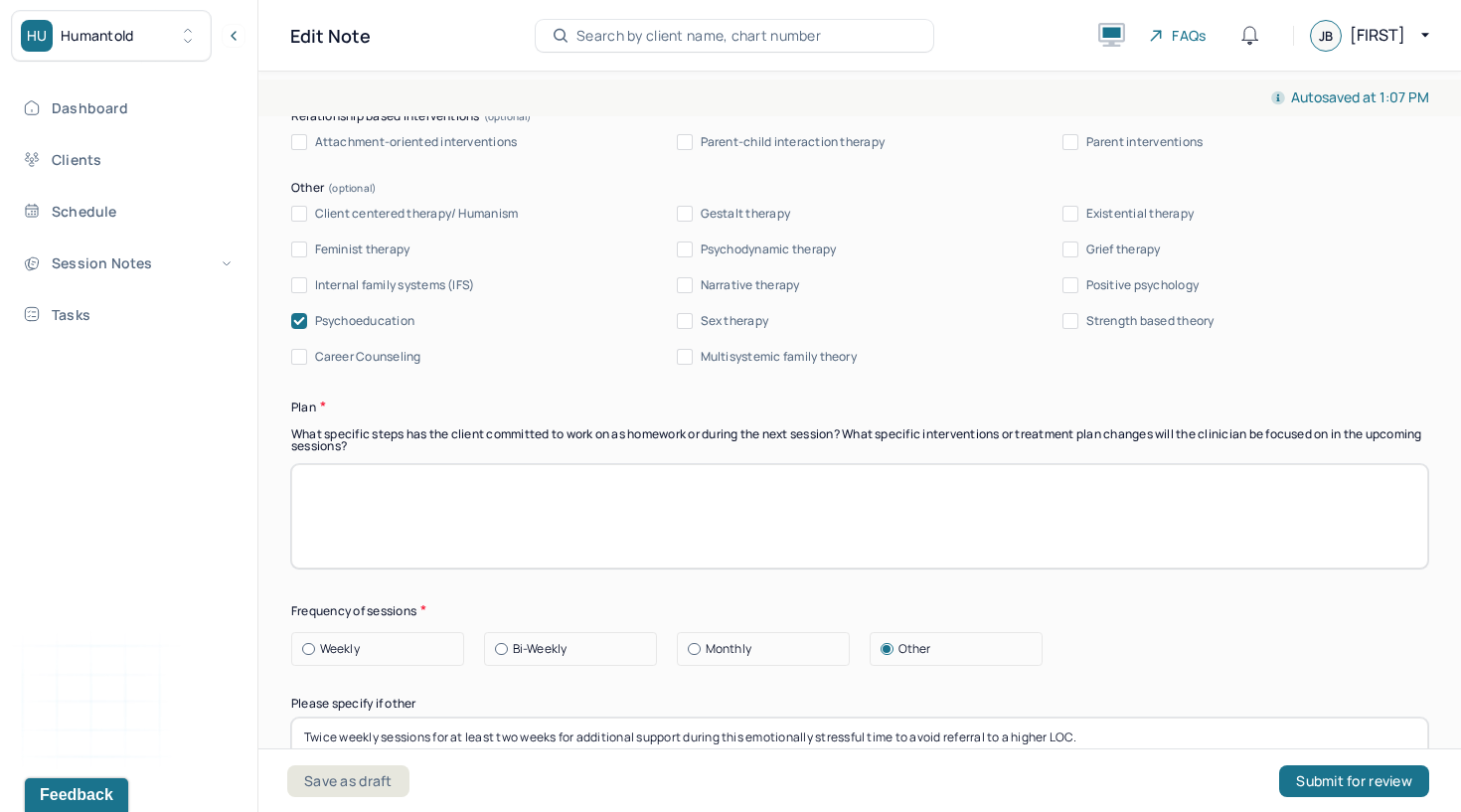 type on "Client is experiencing increased physical limitations related to lupus and emotional strain stemming from marital dissatisfaction and lack of perceived support. Her developing self-awareness and acknowledgment of disability status appear to be impacting both her self-expectations and identity as a parent and partner. Continued ambivalence around her marriage is present. Client is processing possible next steps, including legal consultation." 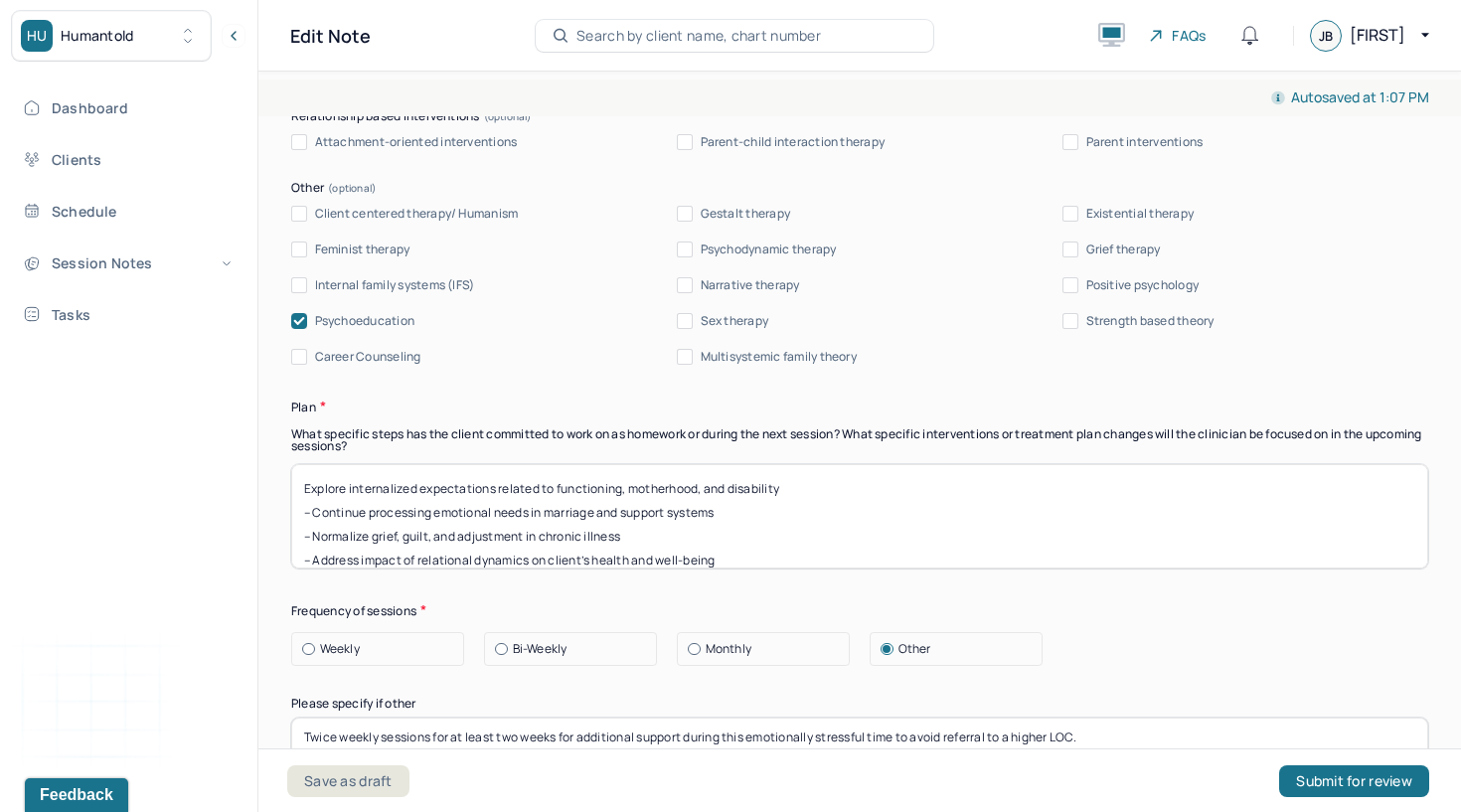 scroll, scrollTop: 25, scrollLeft: 0, axis: vertical 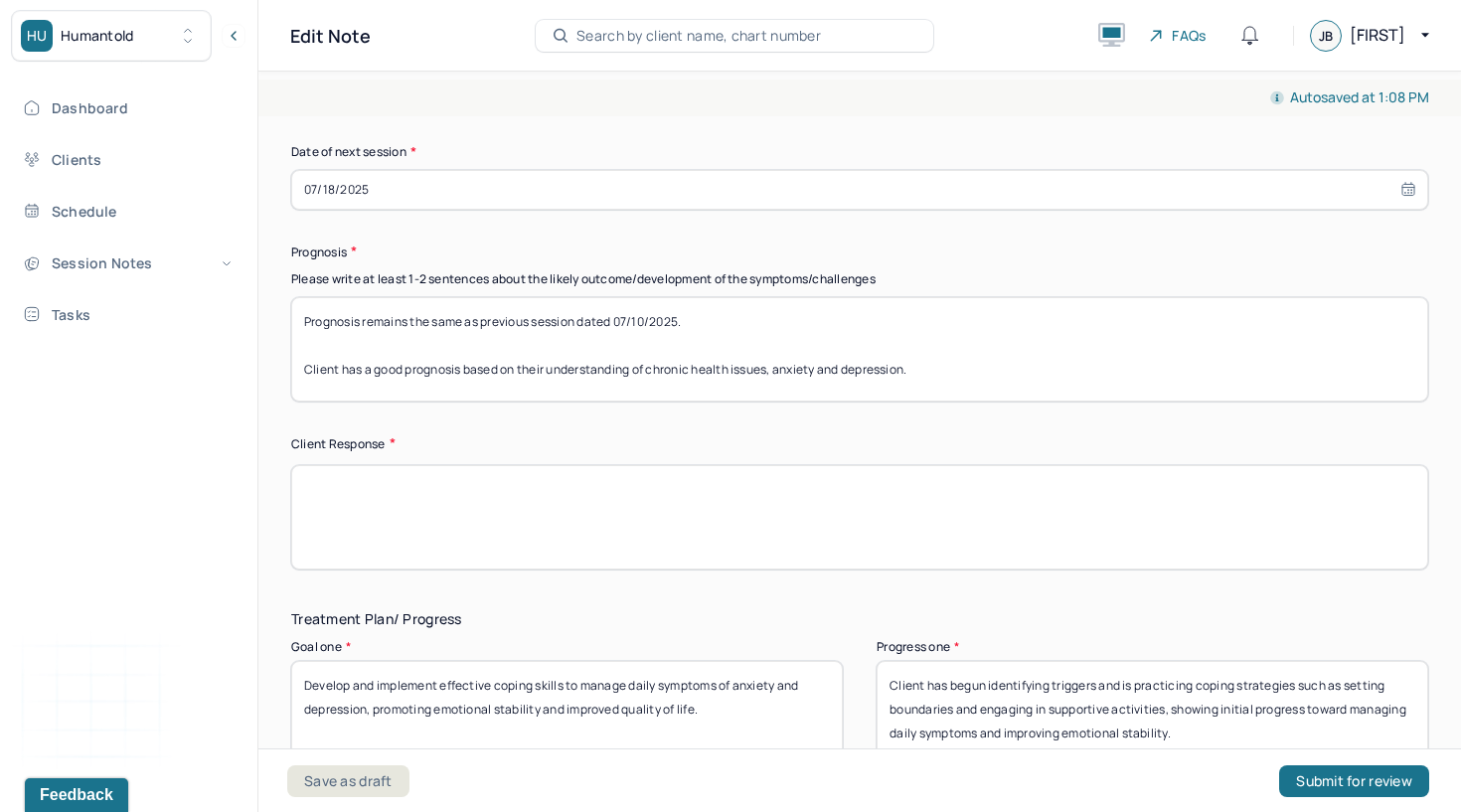 type on "Explore internalized expectations related to functioning, motherhood, and disability
– Continue processing emotional needs in marriage and support systems
– Normalize grief, guilt, and adjustment in chronic illness
– Address impact of relational dynamics on client’s health and well-being
– Follow up on legal consultation and emotional implications in next session" 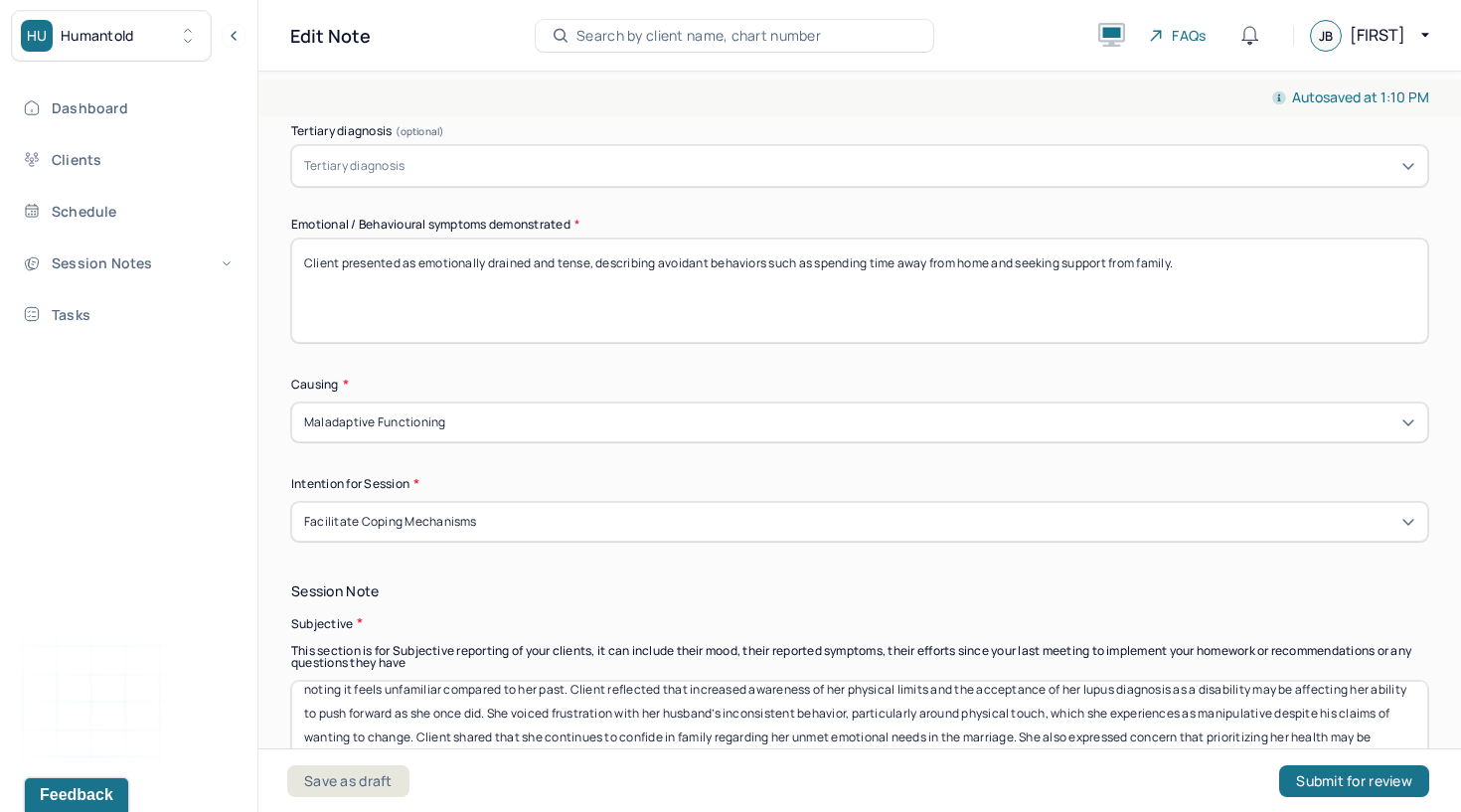 scroll, scrollTop: 929, scrollLeft: 0, axis: vertical 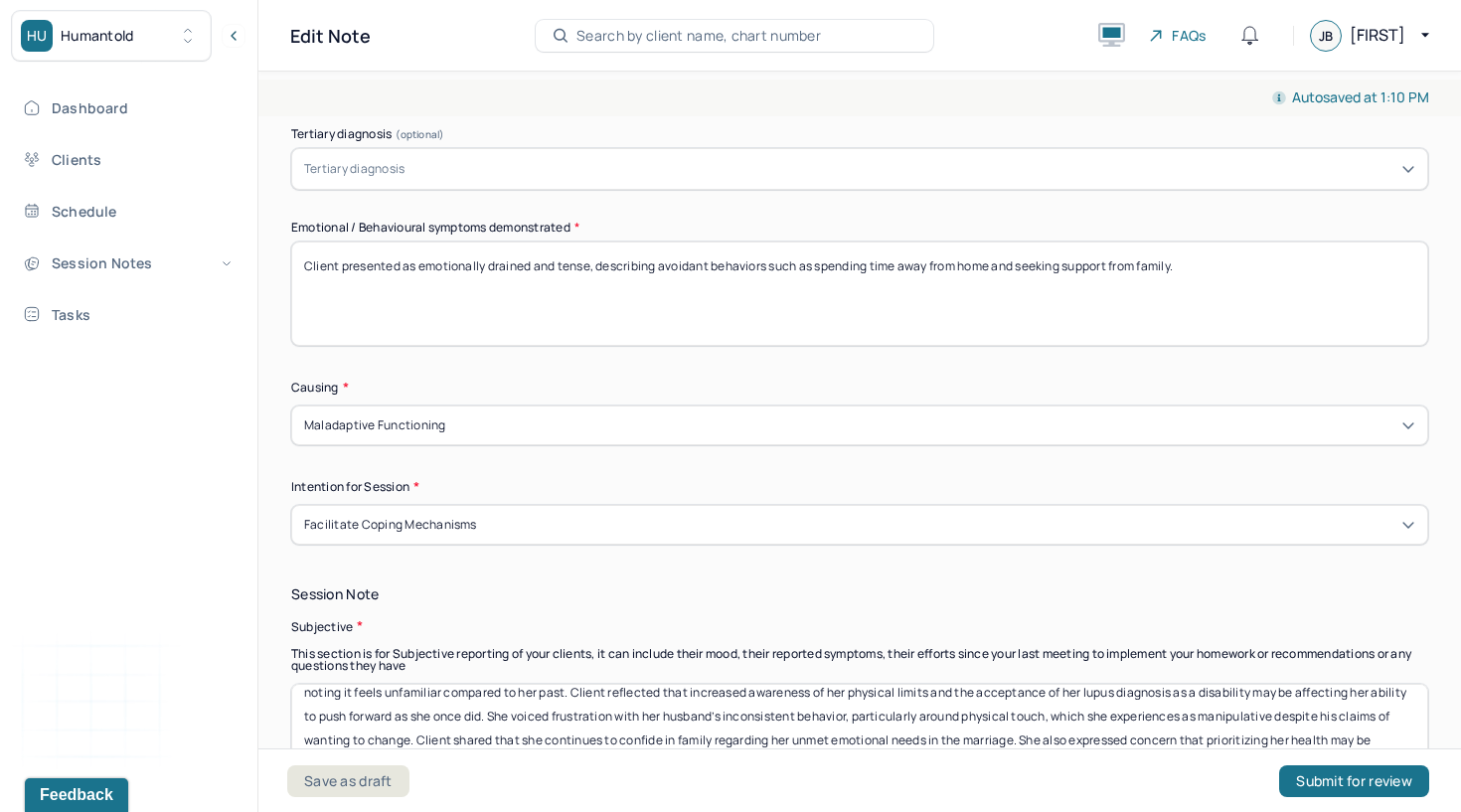 type on "Client reported feeling heard and expressed interest in continuing to explore the intersection of her physical and emotional health." 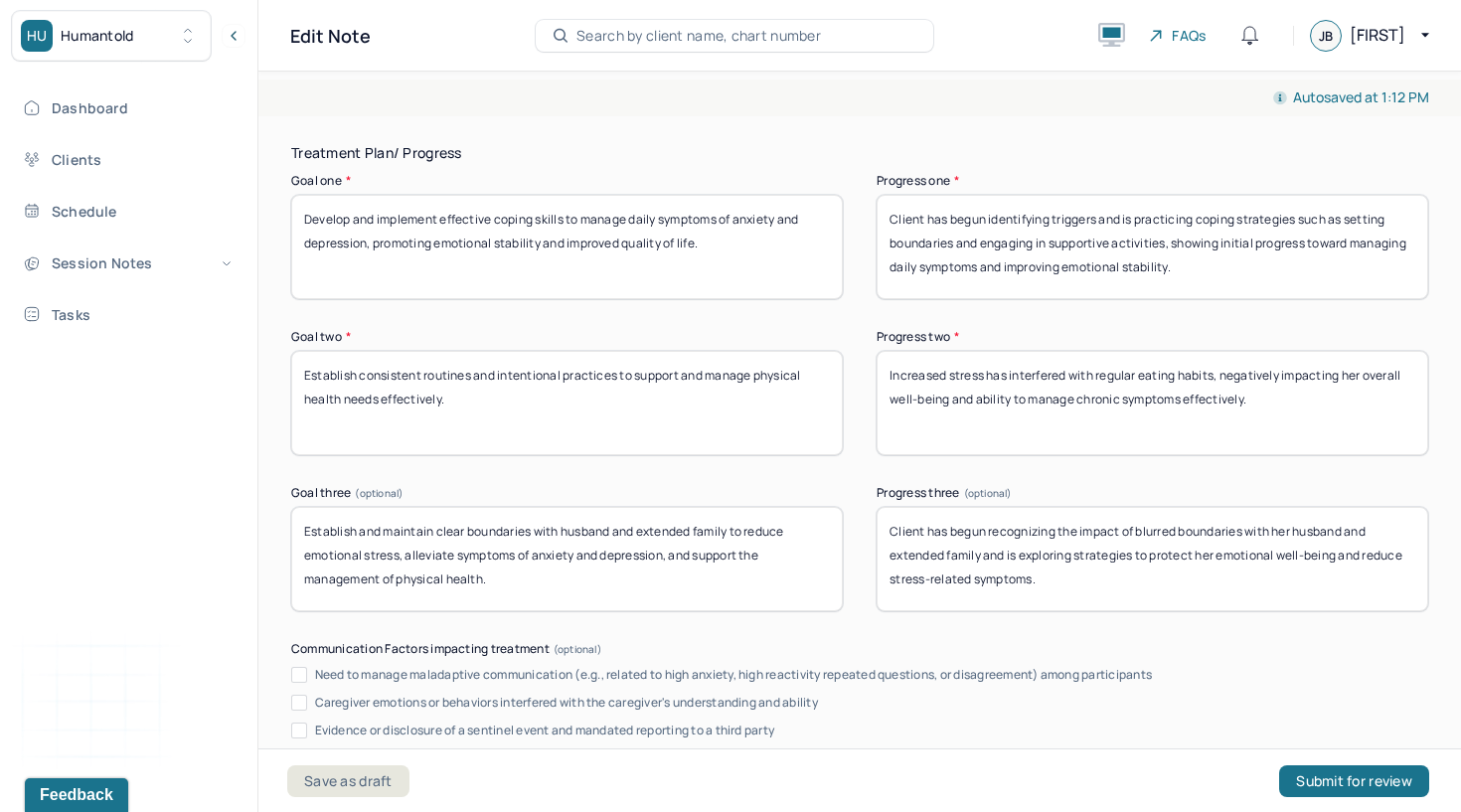 scroll, scrollTop: 3390, scrollLeft: 0, axis: vertical 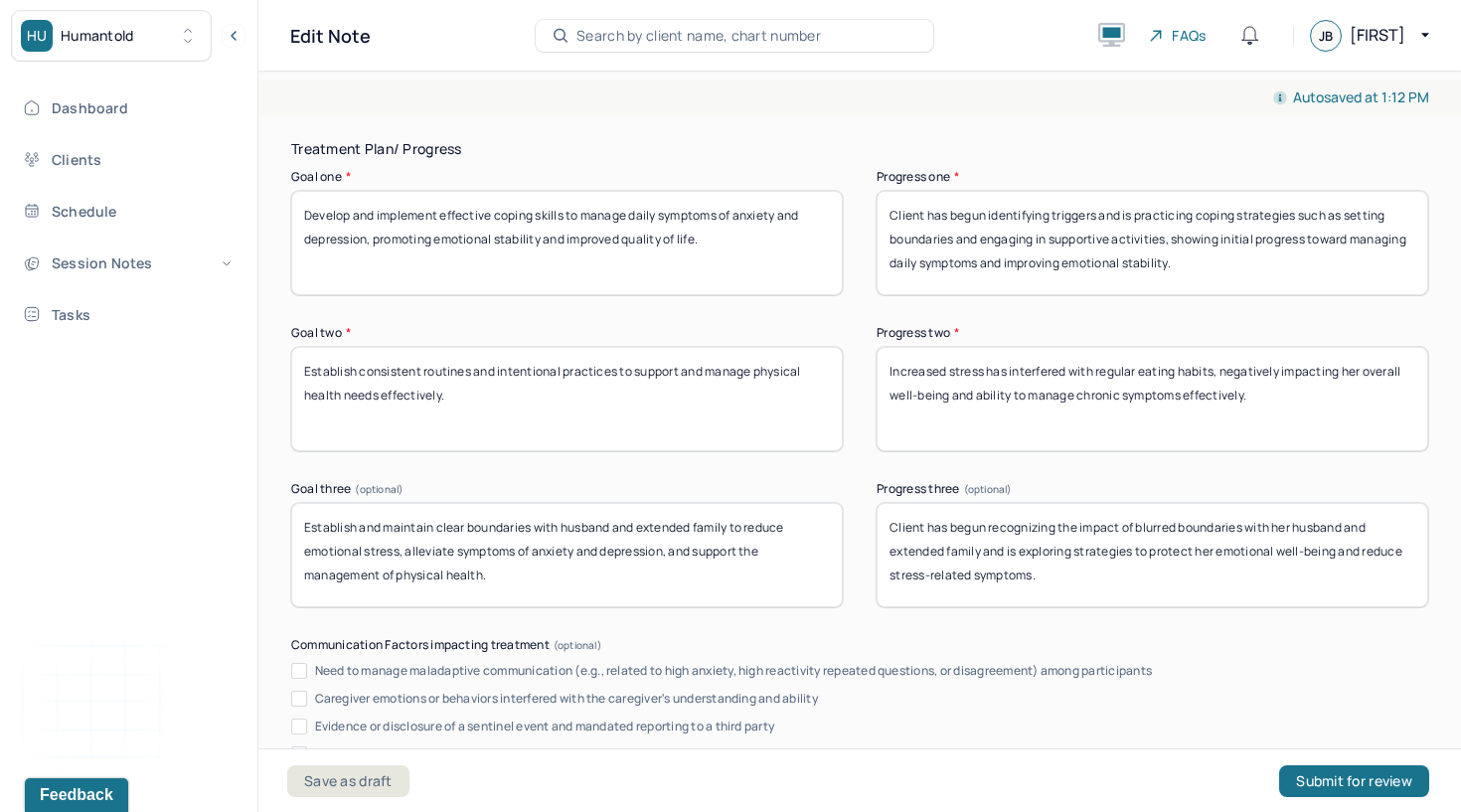 type on "Client presented as emotionally exhausted, expressing frustration, guilt, and ambivalence while maintaining reflective insight." 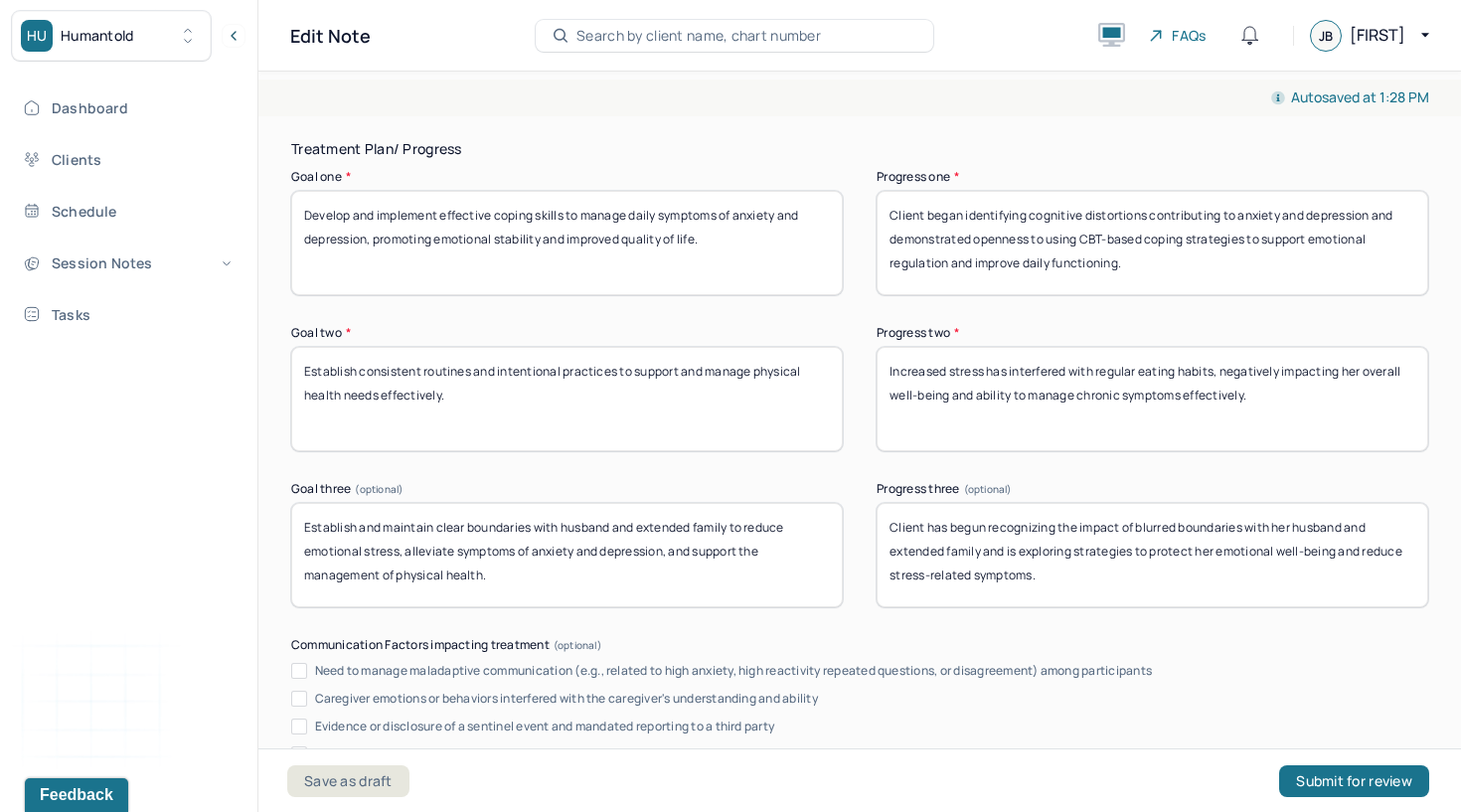 type on "Client began identifying cognitive distortions contributing to anxiety and depression and demonstrated openness to using CBT-based coping strategies to support emotional regulation and improve daily functioning." 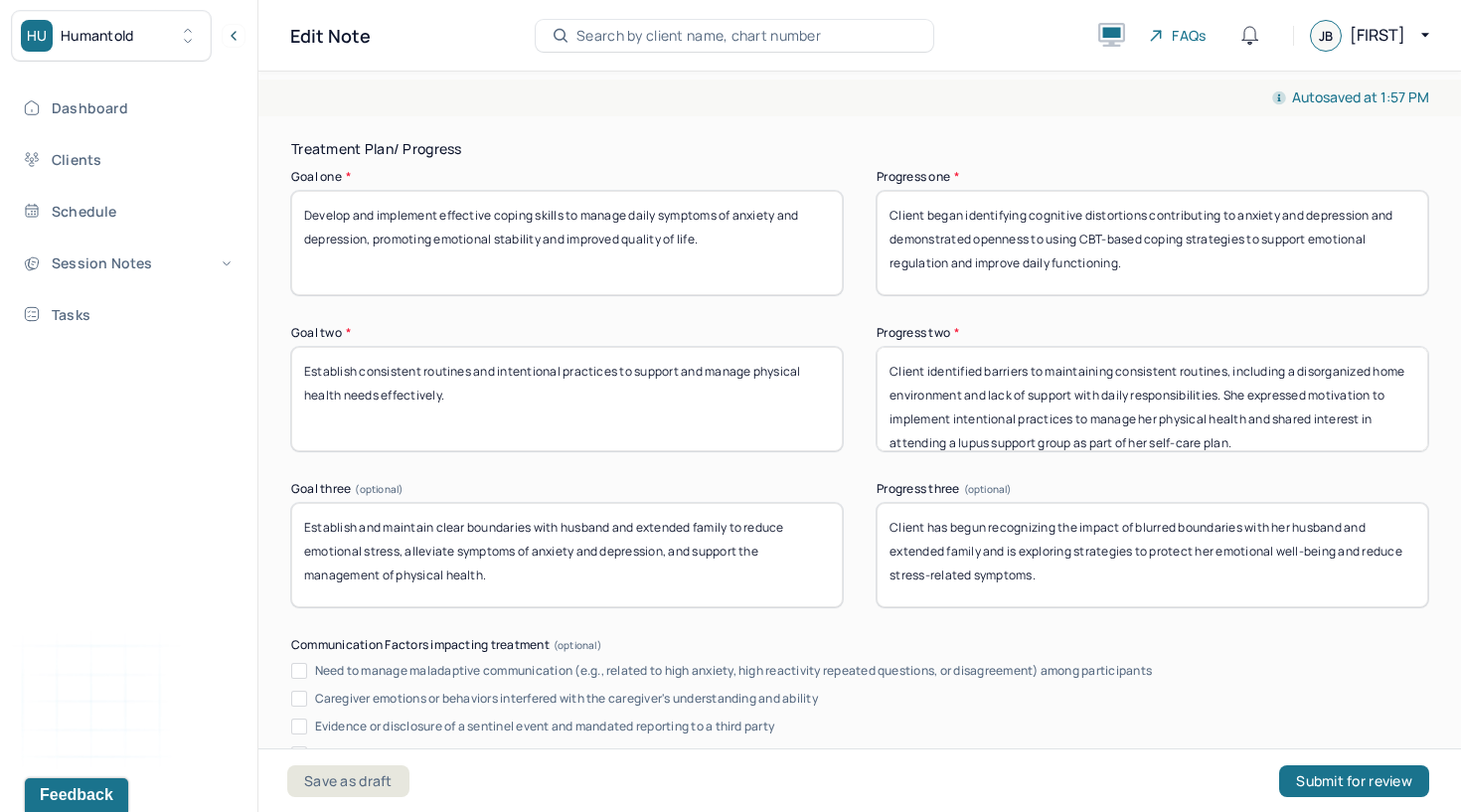 click on "Client identified barriers to maintaining consistent routines, including a disorganized home environment and lack of support with daily responsibilities. She expressed motivation to implement intentional practices to manage her physical health and shared interest in attending a lupus support group as part of her self-care plan." at bounding box center [1152, 399] 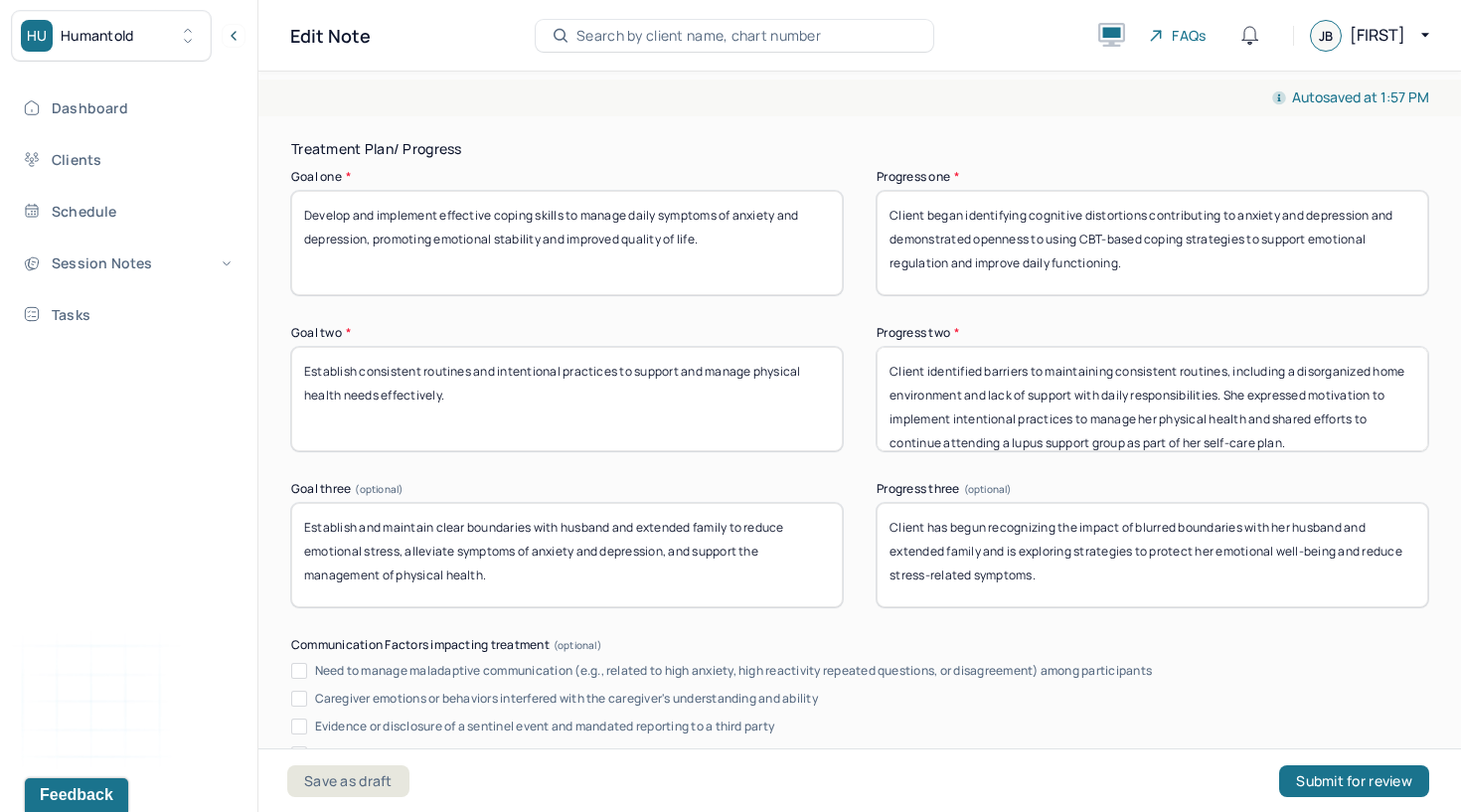 type on "Client identified barriers to maintaining consistent routines, including a disorganized home environment and lack of support with daily responsibilities. She expressed motivation to implement intentional practices to manage her physical health and shared efforts to continue attending a lupus support group as part of her self-care plan." 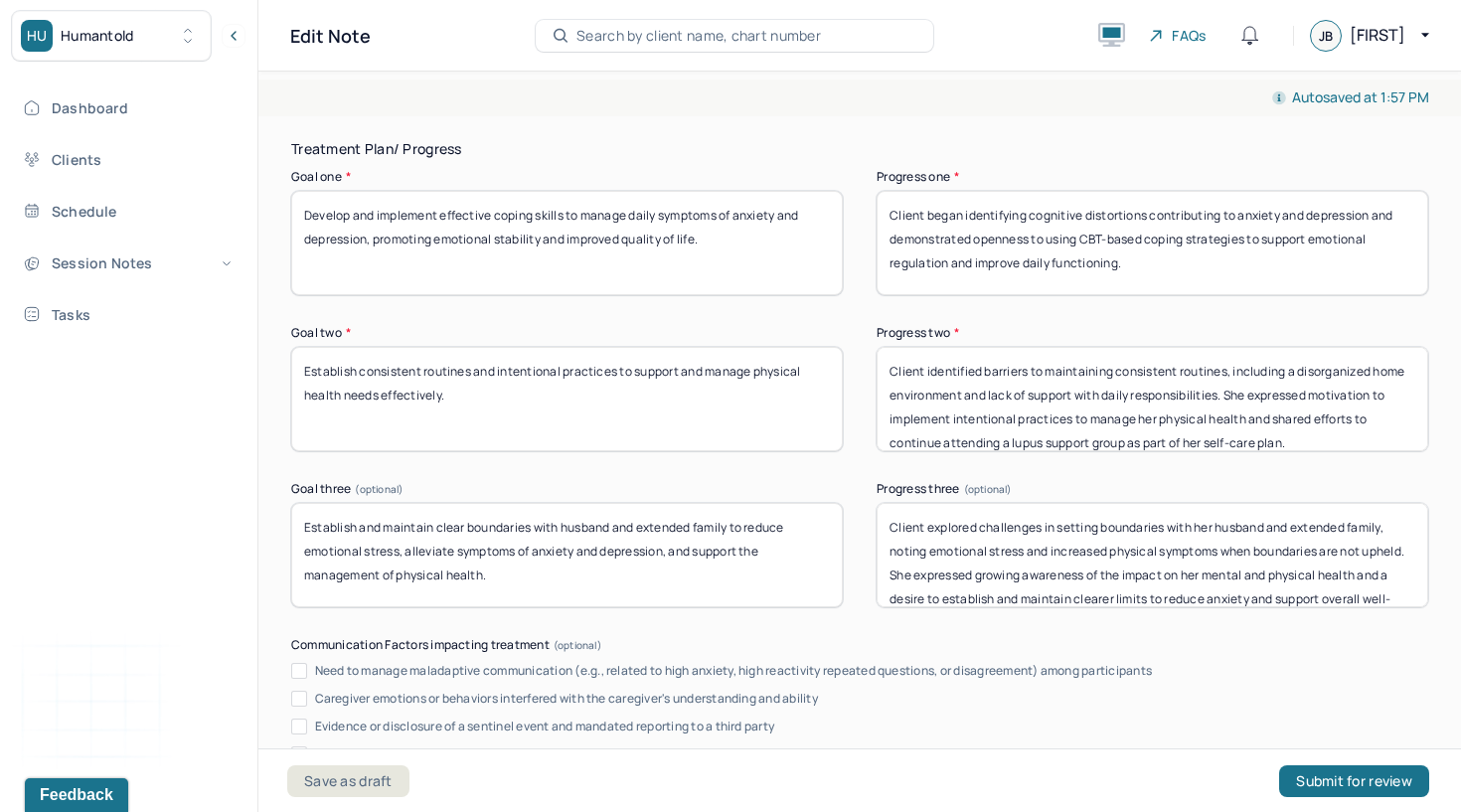 scroll, scrollTop: 40, scrollLeft: 0, axis: vertical 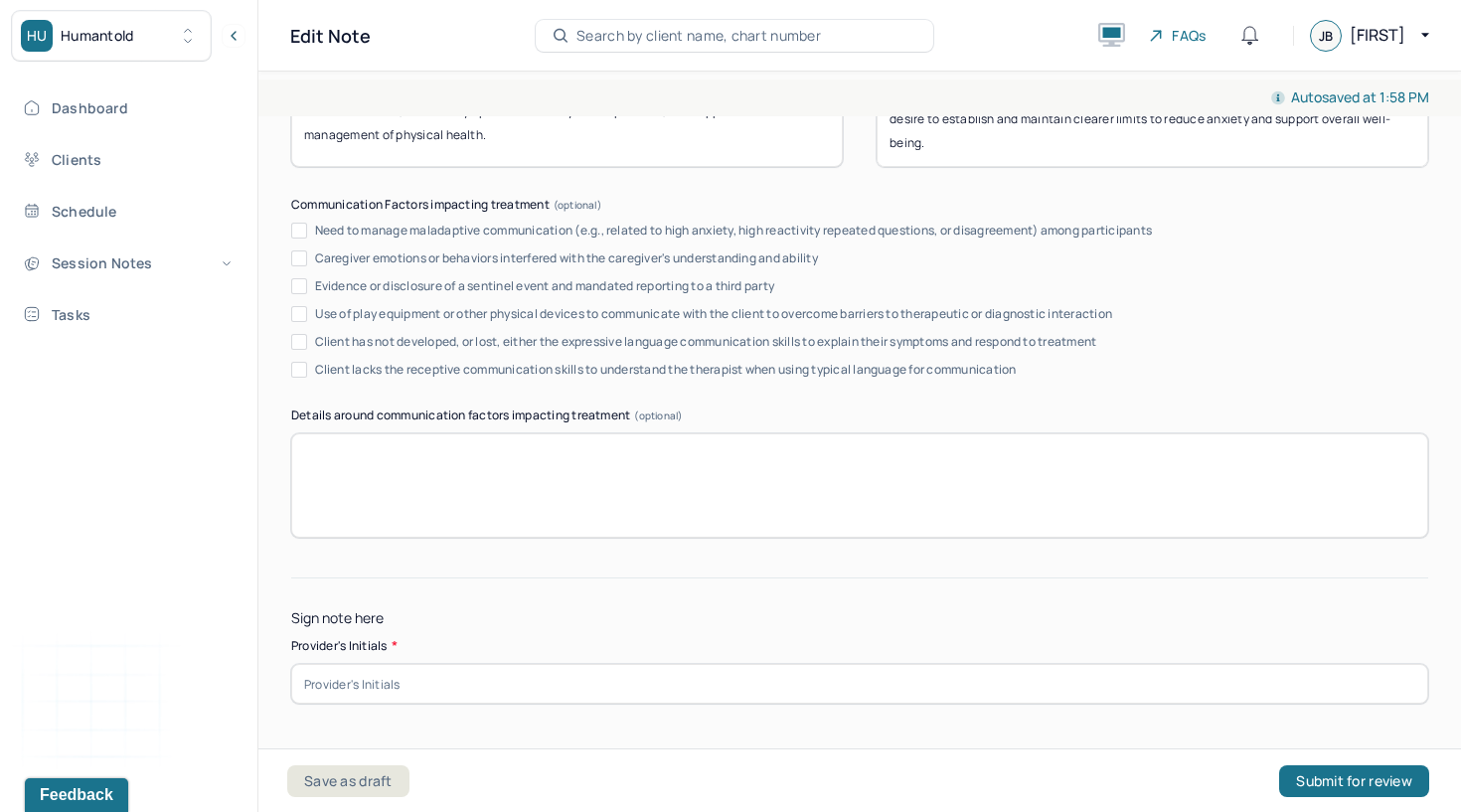 type on "Client explored challenges in setting boundaries with her husband and extended family, noting emotional stress and increased physical symptoms when boundaries are not upheld. She expressed growing awareness of the impact on her mental and physical health and a desire to establish and maintain clearer limits to reduce anxiety and support overall well-being." 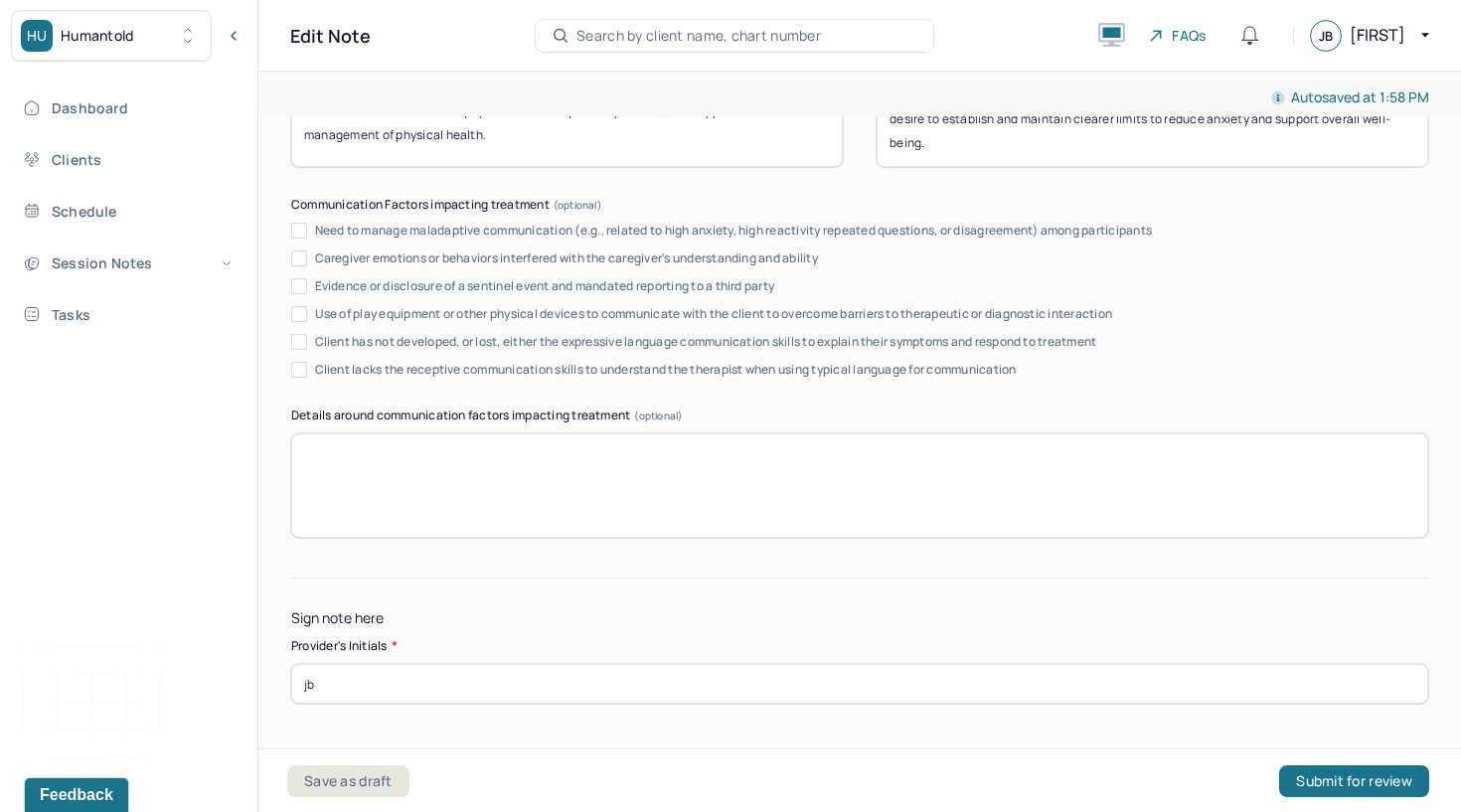 type on "jb" 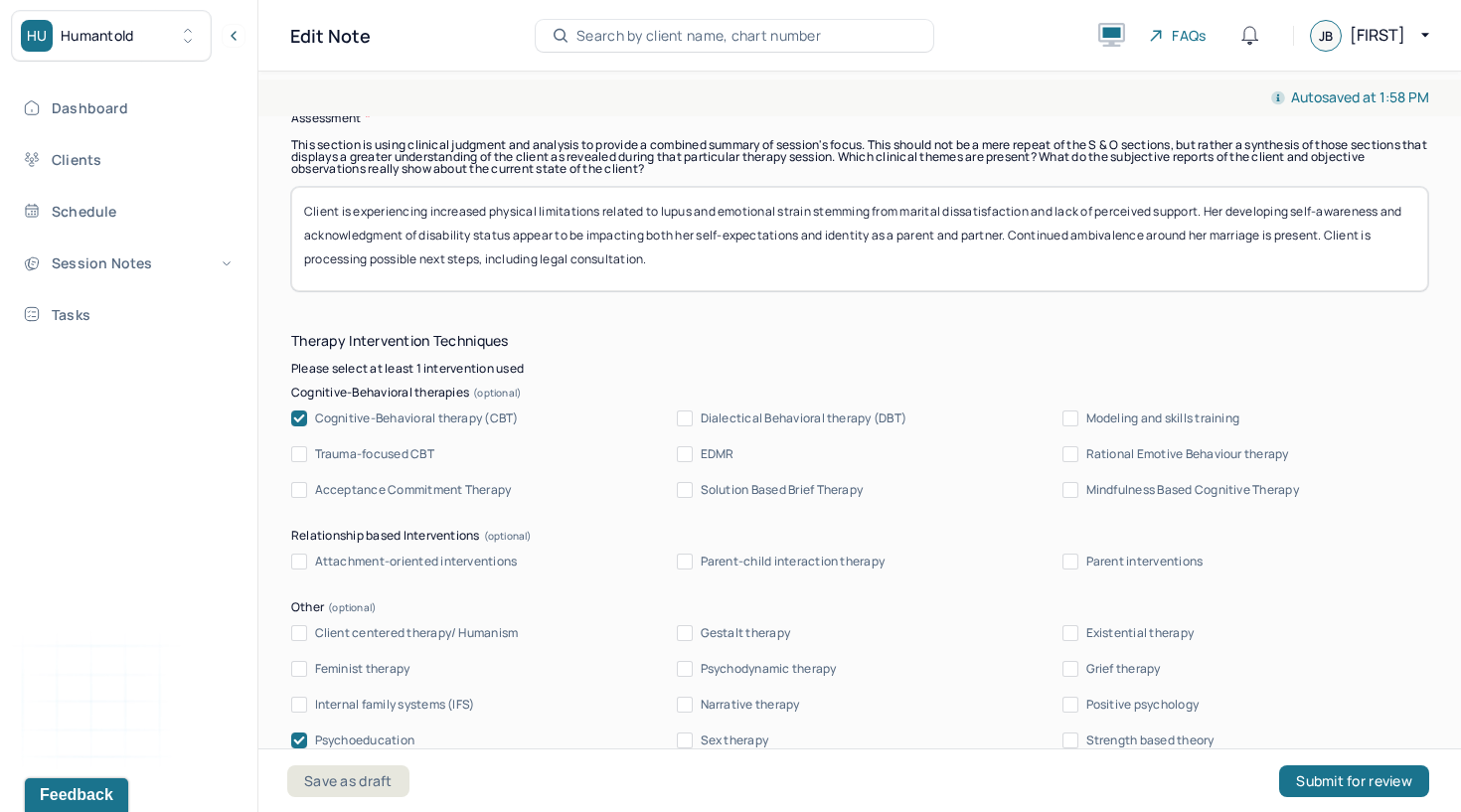 scroll, scrollTop: 1802, scrollLeft: 0, axis: vertical 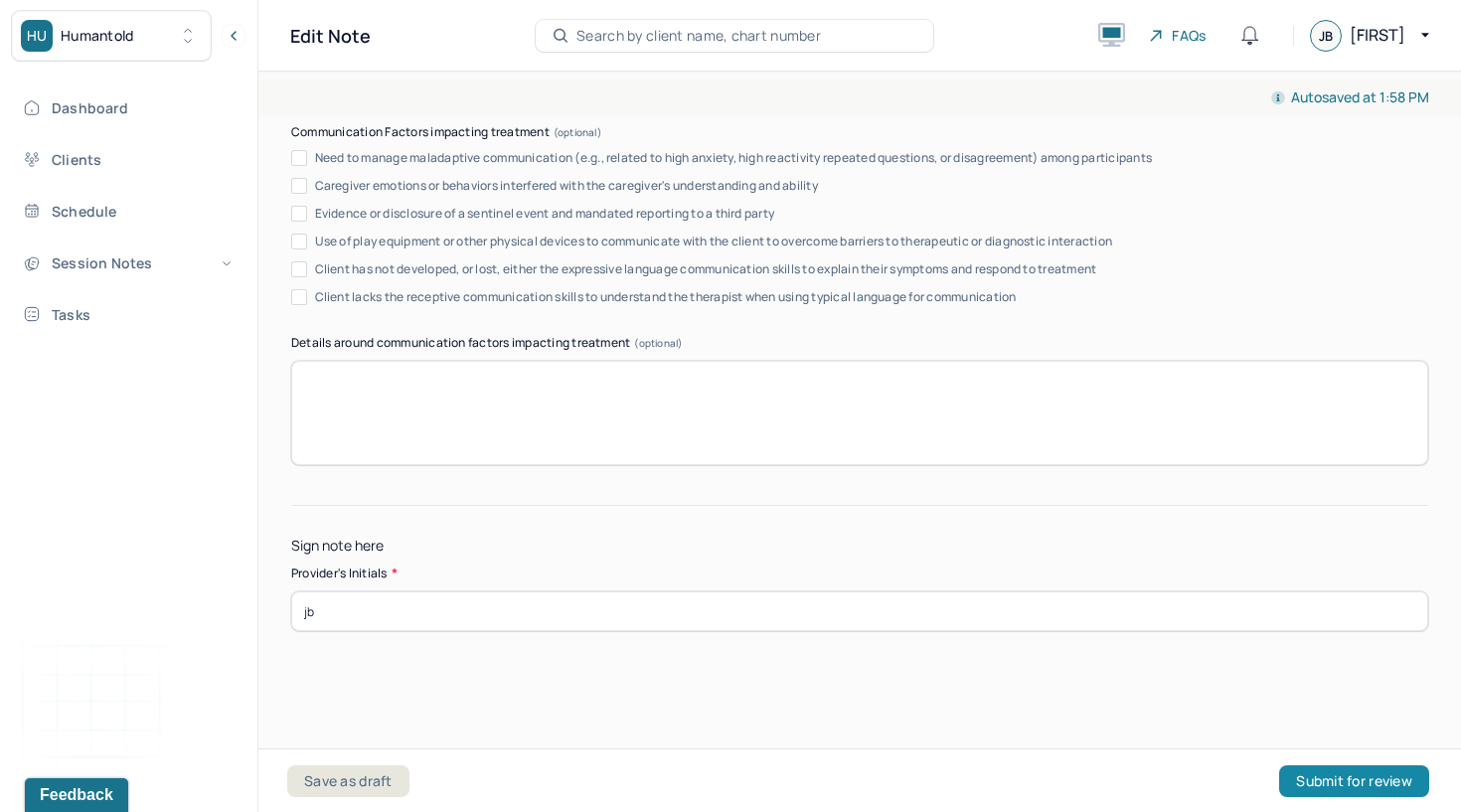 click on "Submit for review" at bounding box center [1354, 781] 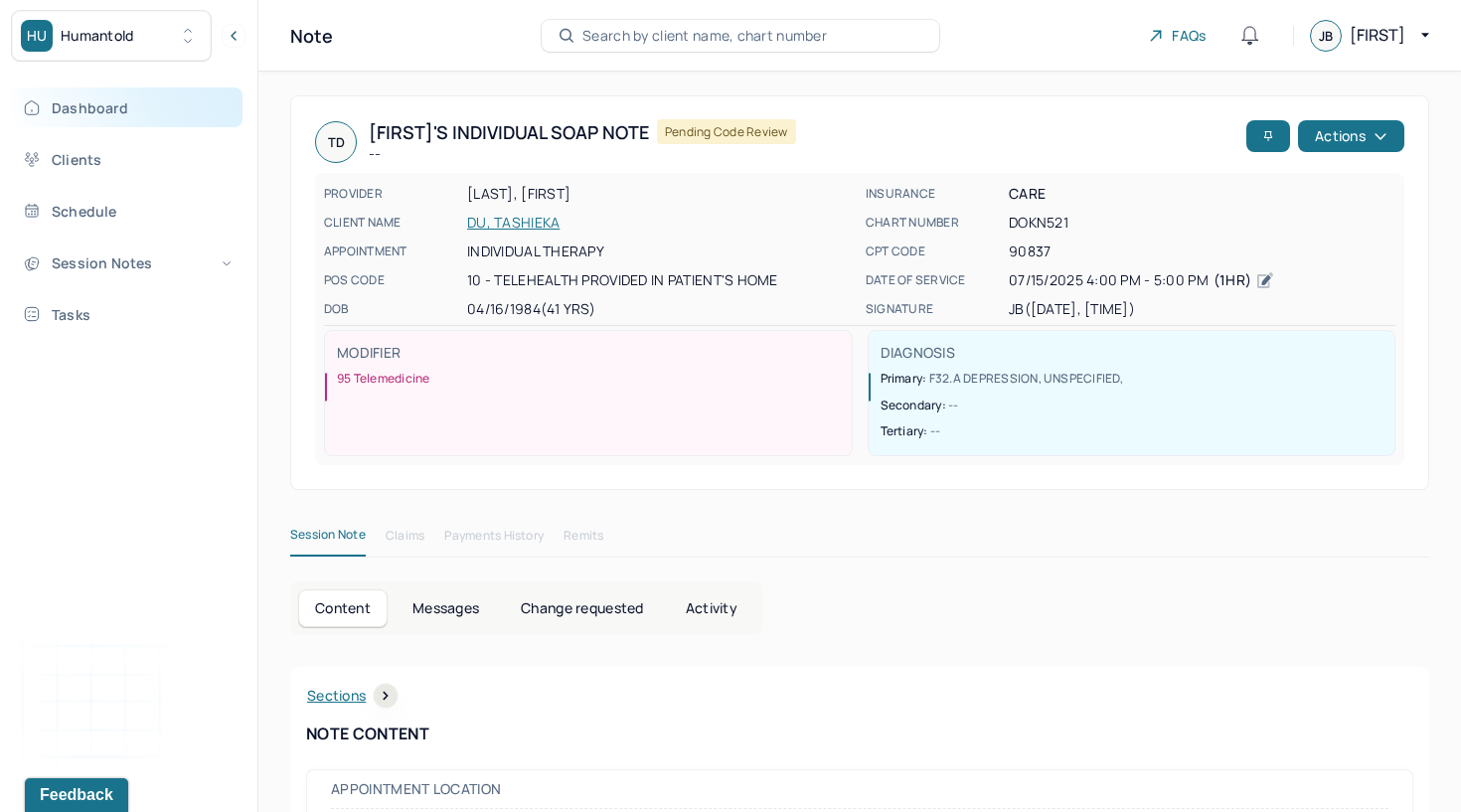 click on "Dashboard" at bounding box center (127, 107) 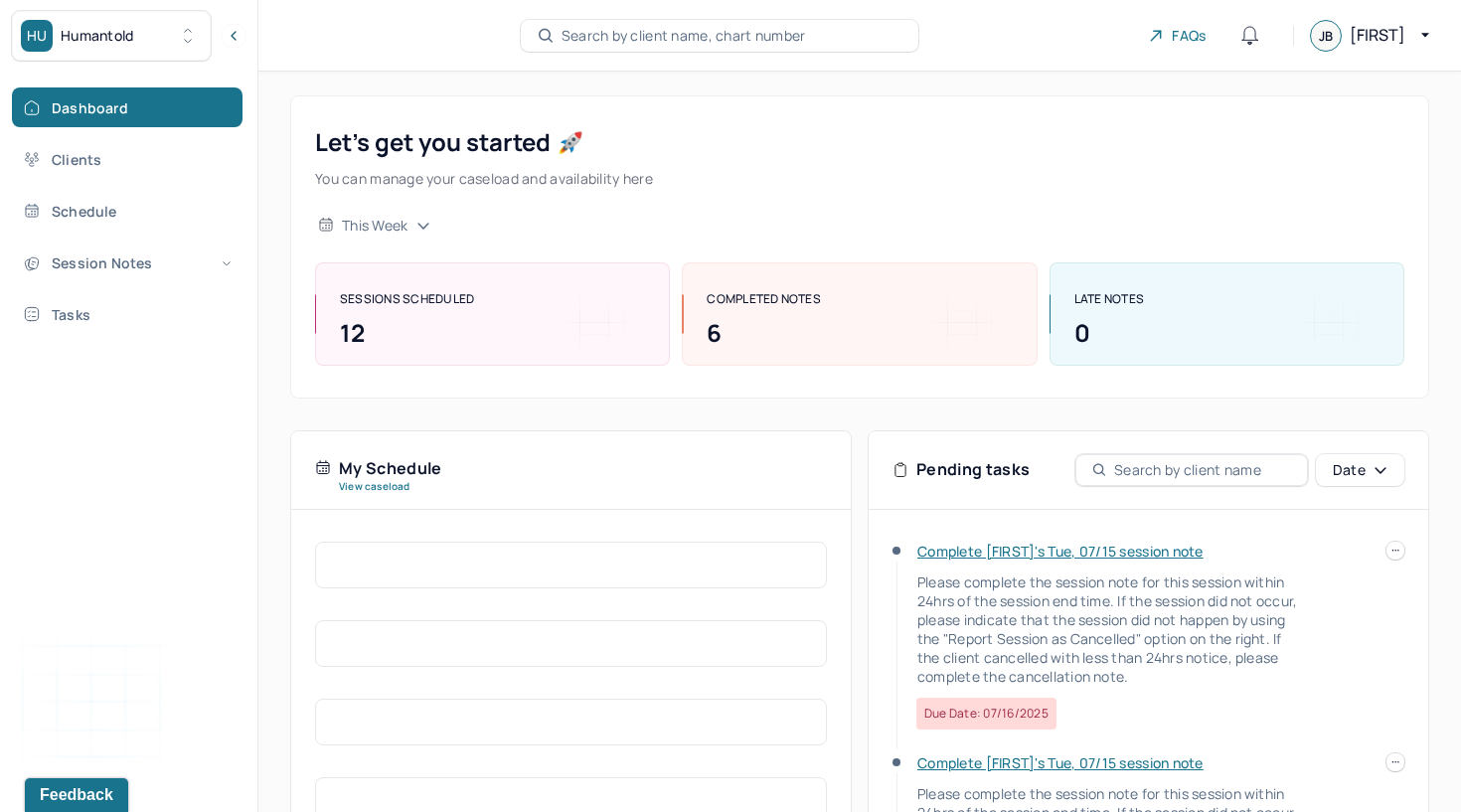 scroll, scrollTop: 0, scrollLeft: 0, axis: both 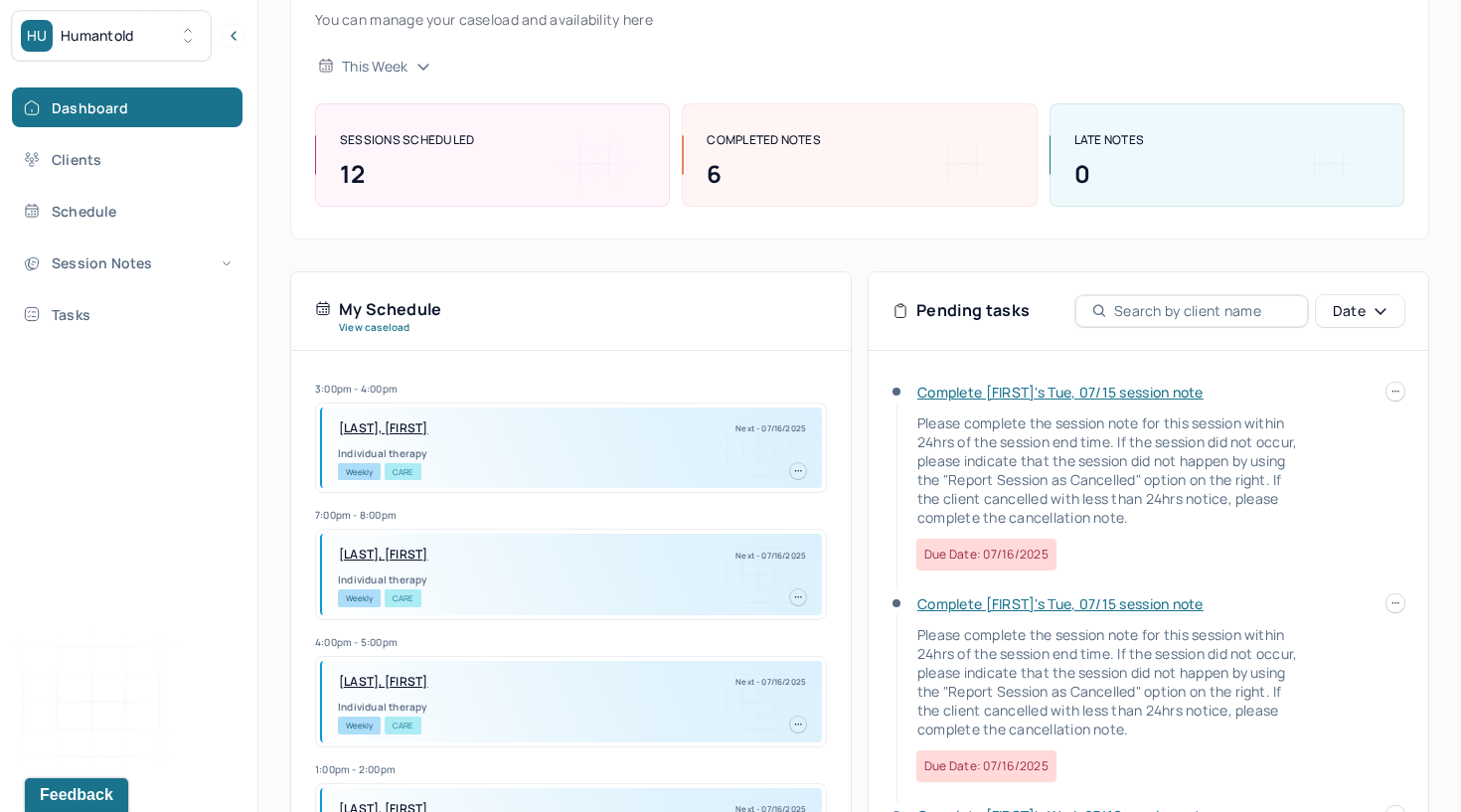 click on "HU Humantold Dashboard Clients Schedule Session Notes Tasks JB [FIRST] Batelic provider Logout Search by client name, chart number FAQs JB [FIRST] Let’s get you started 🚀 You can manage your caseload and availability here this week SESSIONS SCHEDULED 12 COMPLETED NOTES 6 LATE NOTES 0 My Schedule View caseload 3:00pm - 4:00pm [LAST], [FIRST] Next - 07/16/2025 Individual therapy Weekly CARE 7:00pm - 8:00pm [LAST], [FIRST] Next - 07/16/2025 Individual therapy Weekly CARE 4:00pm - 5:00pm [LAST], [FIRST] Next - 07/16/2025 Individual therapy Weekly CARE 1:00pm - 2:00pm [LAST], [FIRST] Next - 07/16/2025 Individual therapy Weekly Self Pay 6:00pm - 7:00pm [LAST], [FIRST] Next - 07/17/2025 Individual therapy Bi-Weekly CARE 11:00am - 12:00pm [LAST], [FIRST] Next - 07/17/2025 Individual therapy Weekly CARE 7:00pm - 8:00pm [LAST], [FIRST] Next - 07/17/2025 Individual therapy Bi-Weekly CARE 5:00pm - 6:00pm Weekly" at bounding box center (730, 420) 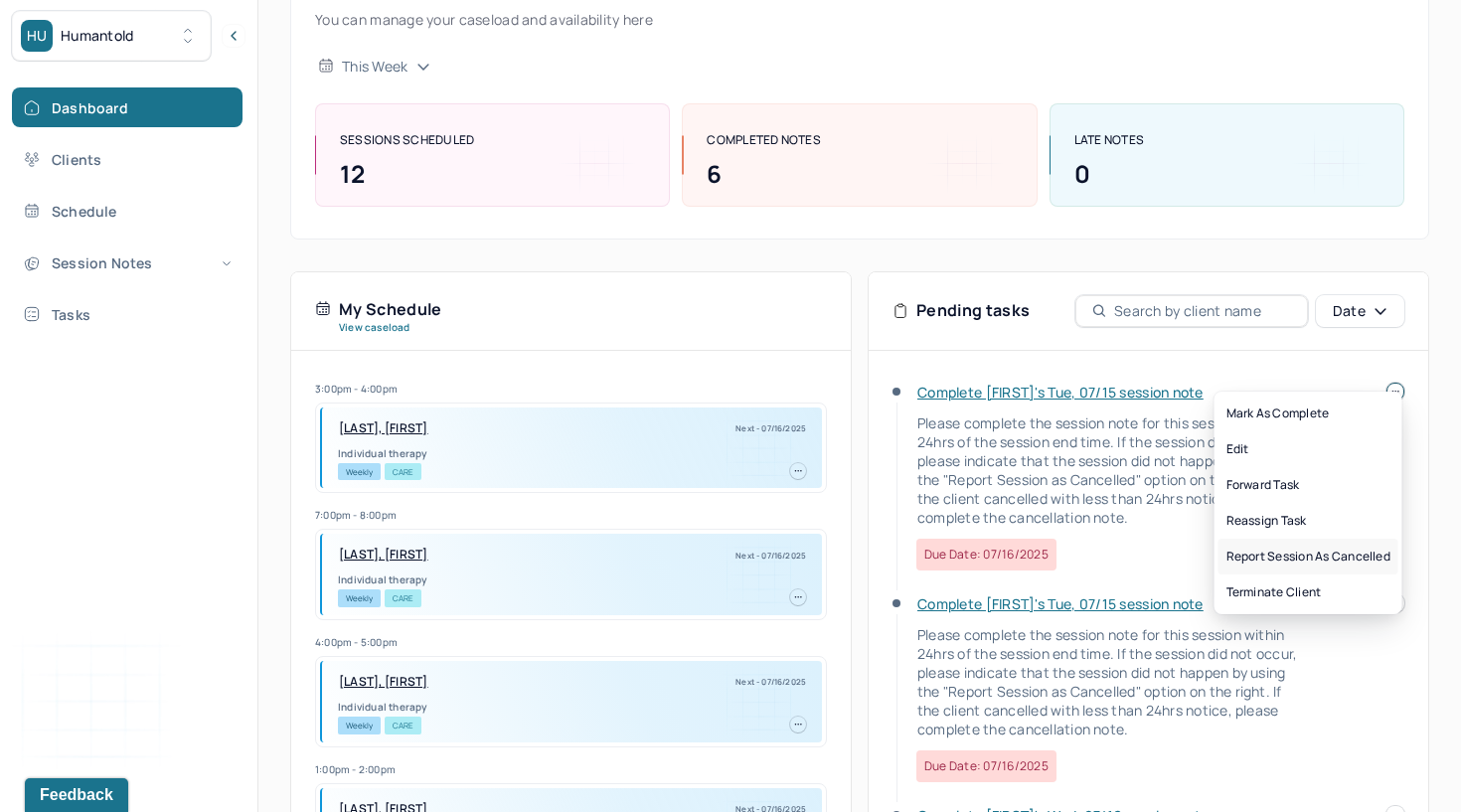 click on "Report session as cancelled" at bounding box center [1308, 557] 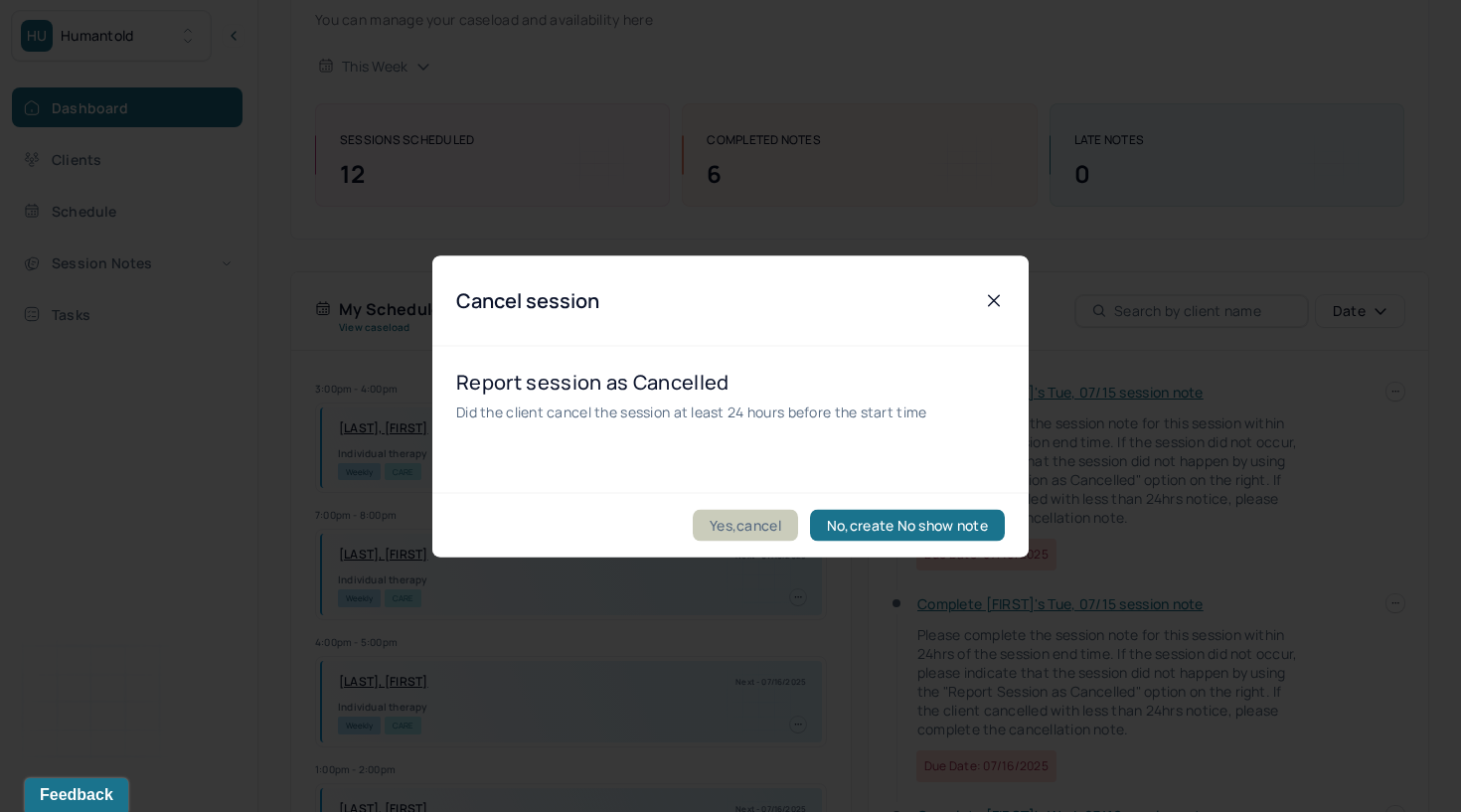 click on "Yes,cancel" at bounding box center [745, 525] 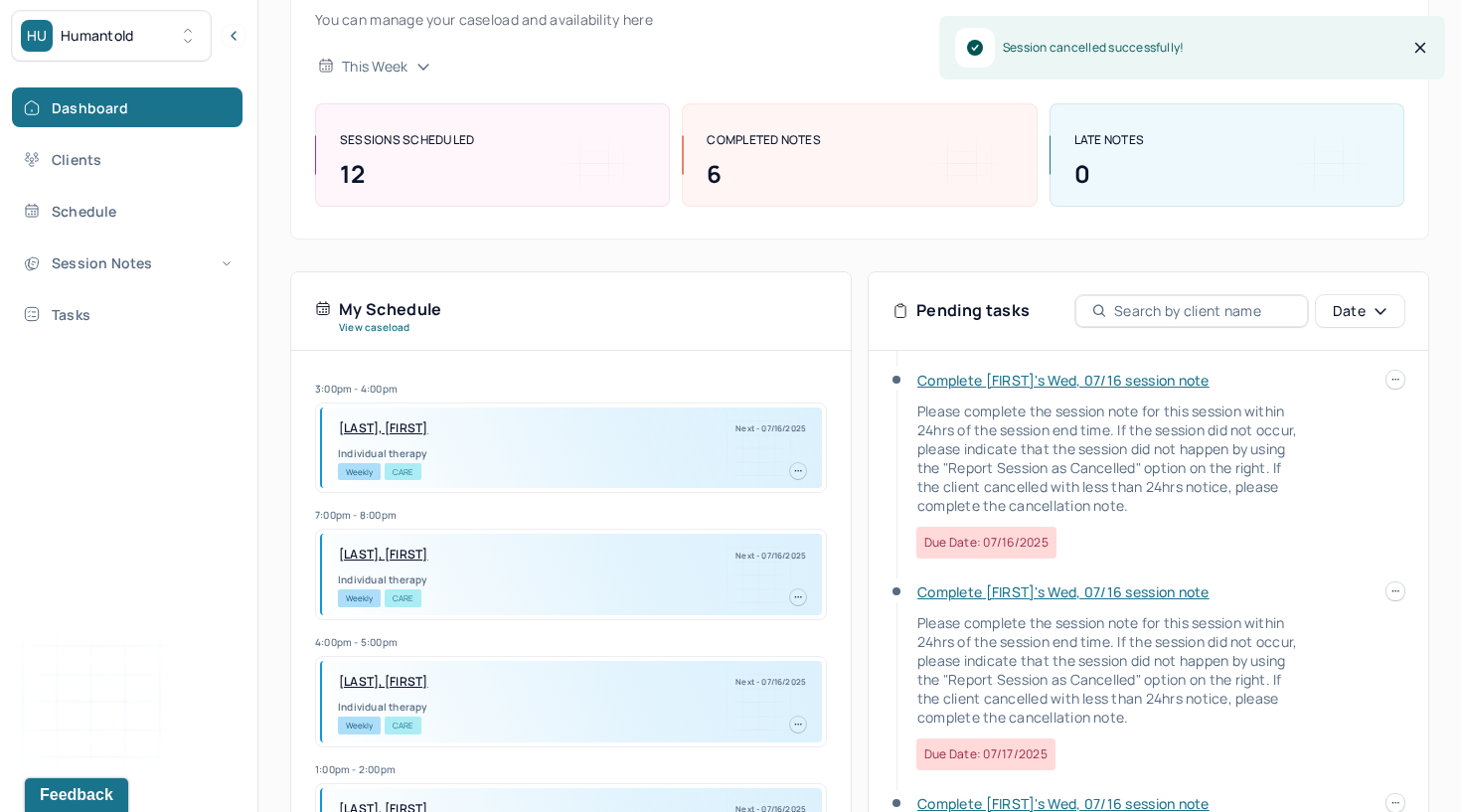 scroll, scrollTop: 238, scrollLeft: 0, axis: vertical 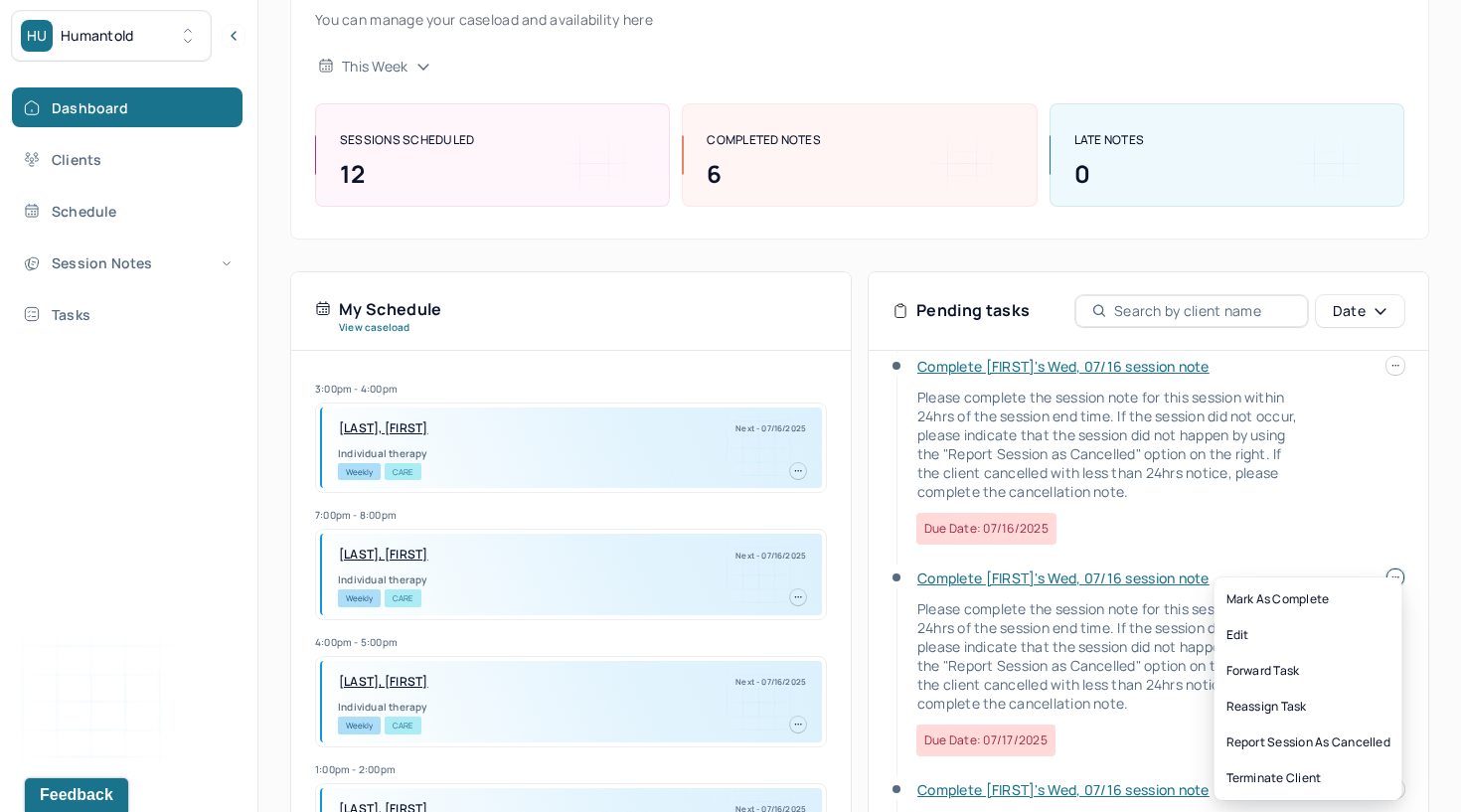 click at bounding box center (1395, 577) 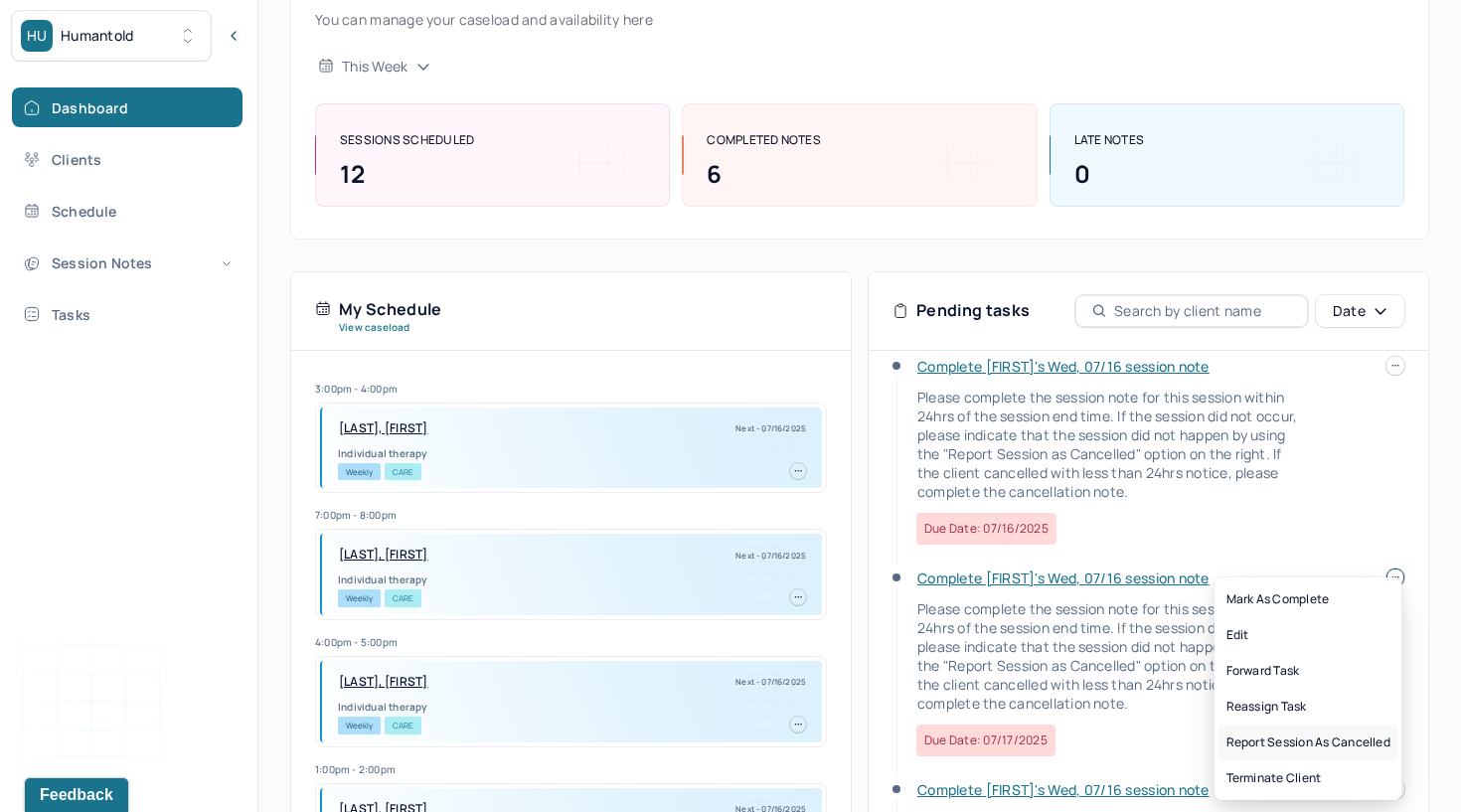 click on "Report session as cancelled" at bounding box center [1308, 742] 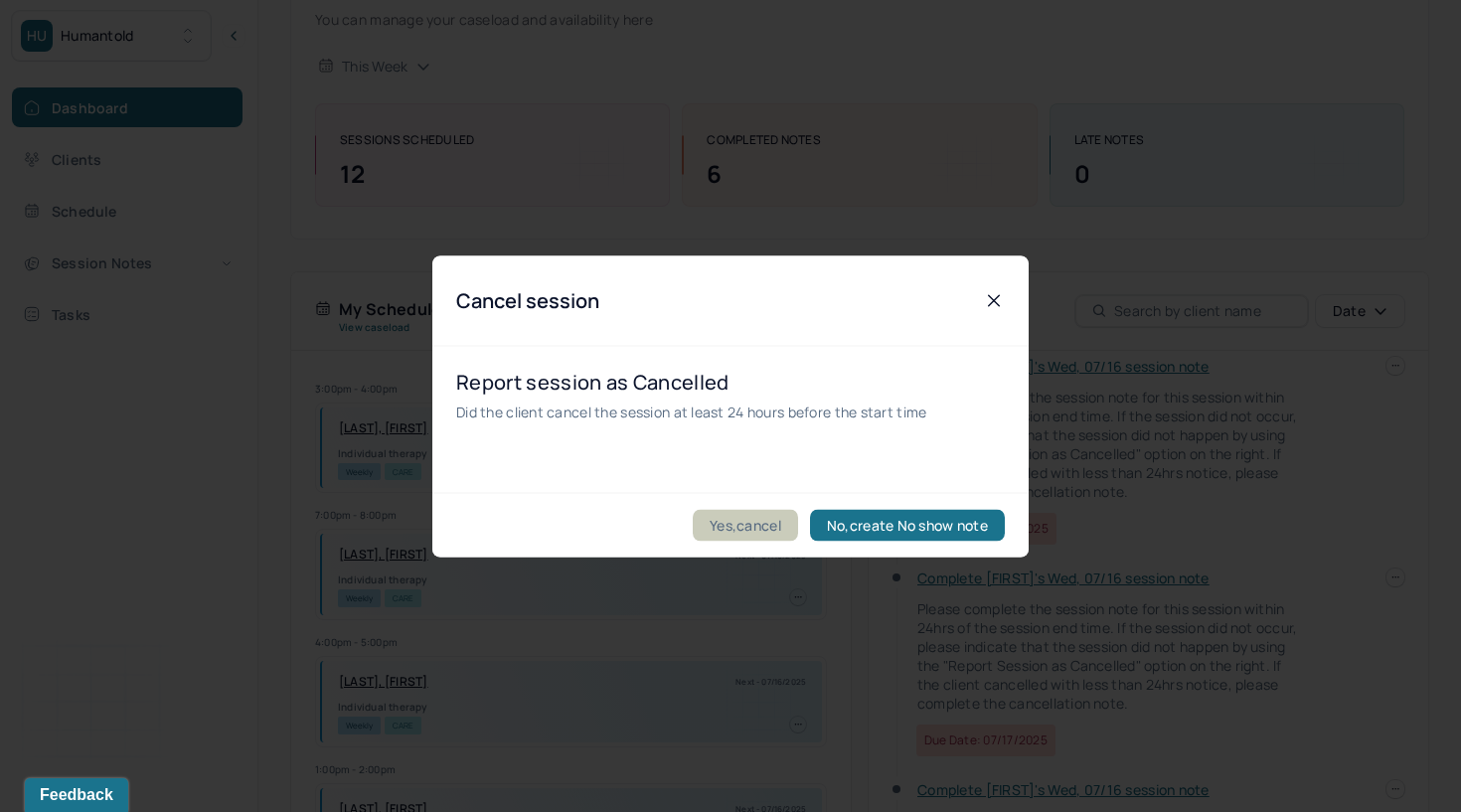click on "Yes,cancel" at bounding box center (745, 525) 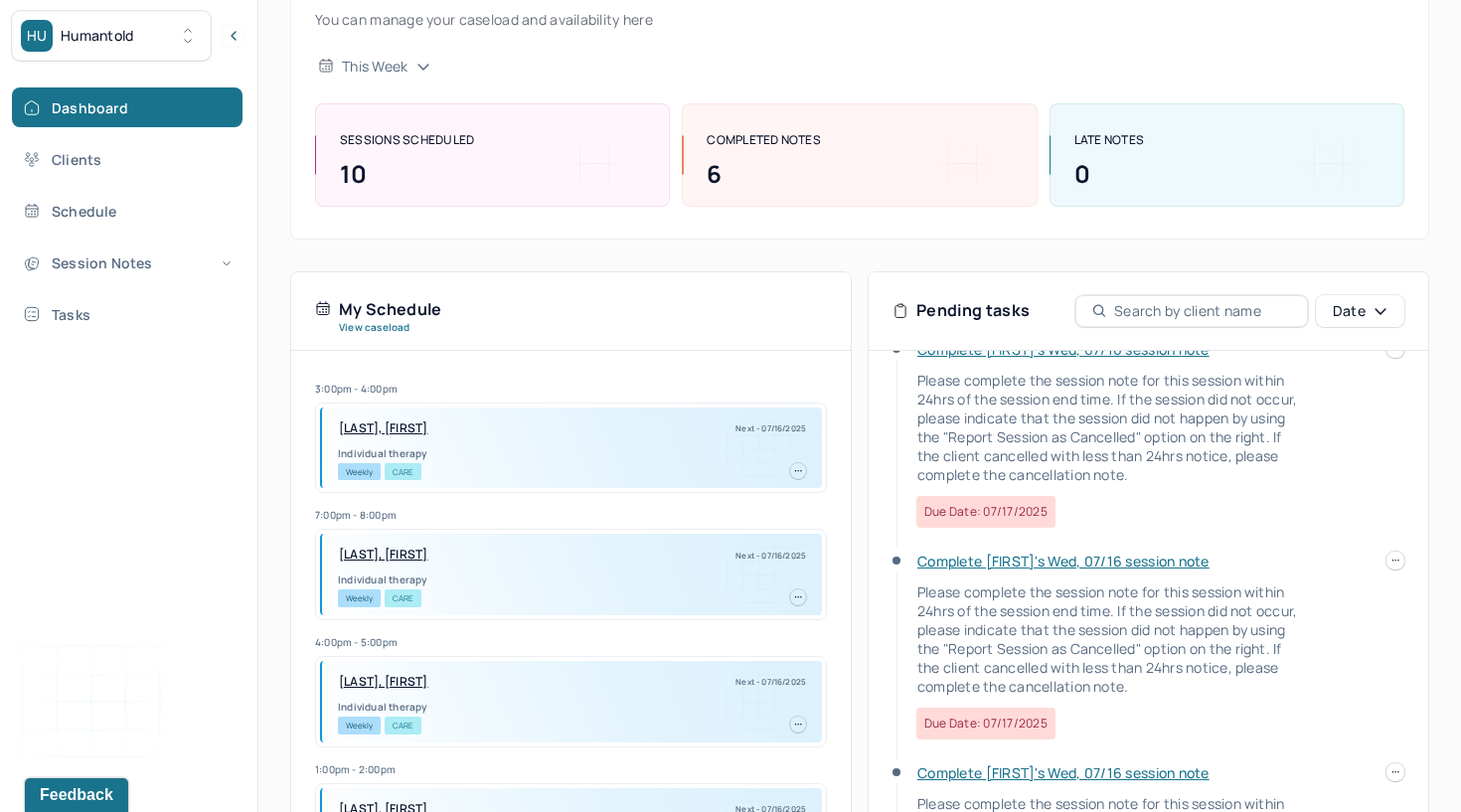 scroll, scrollTop: 466, scrollLeft: 0, axis: vertical 